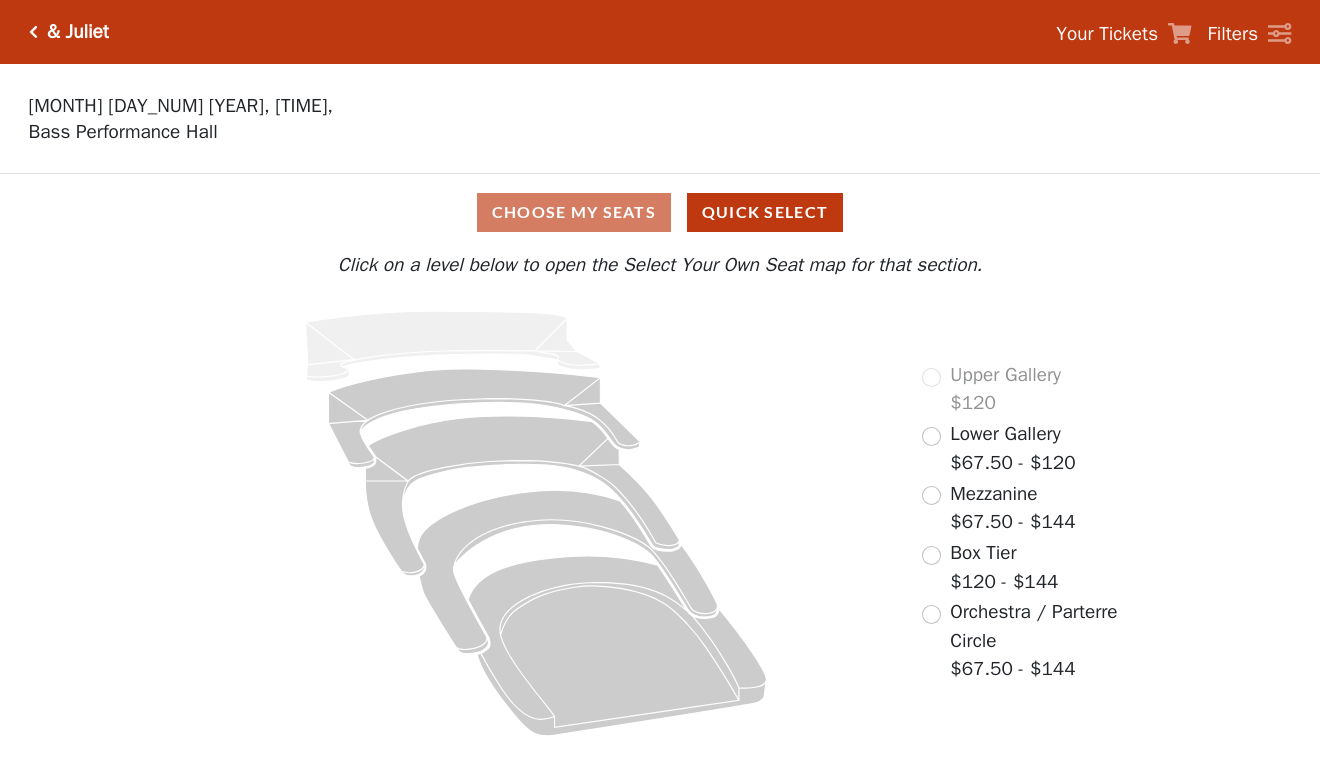 scroll, scrollTop: 0, scrollLeft: 0, axis: both 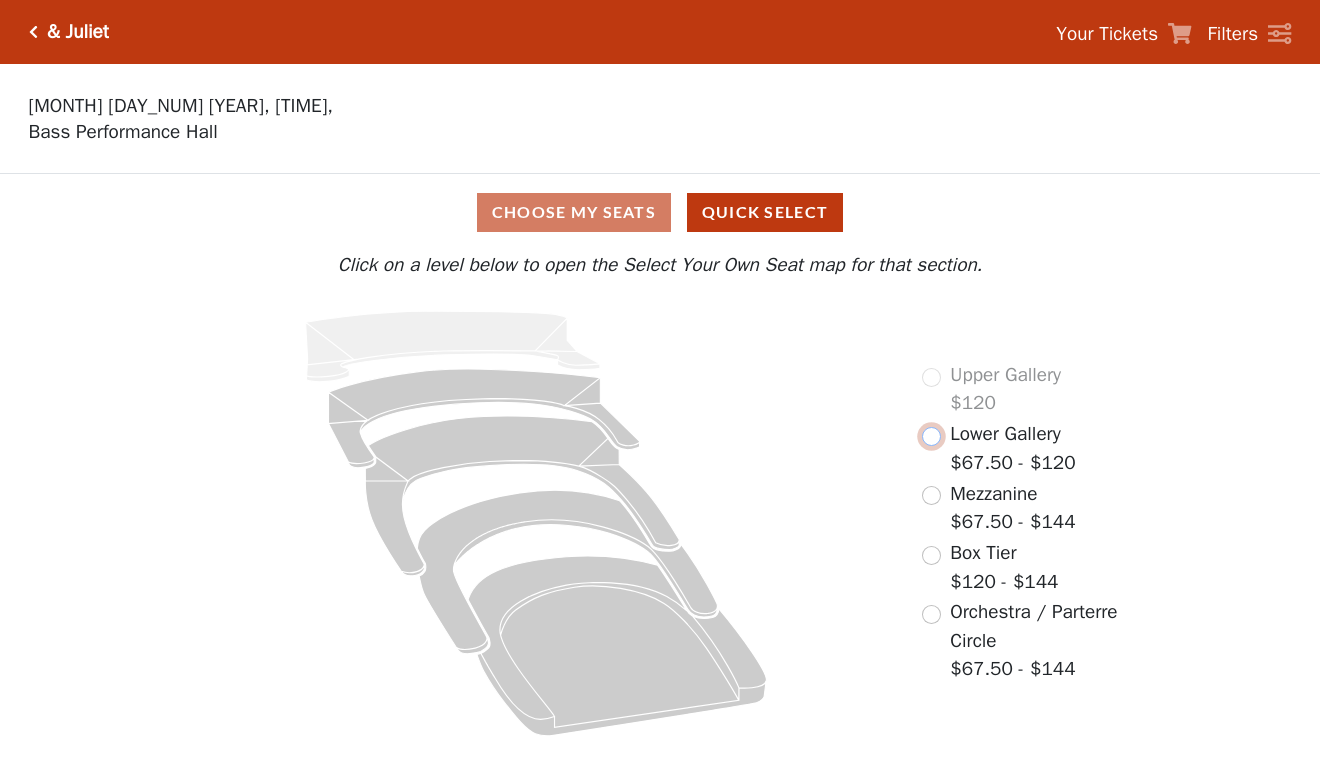 click at bounding box center (931, 436) 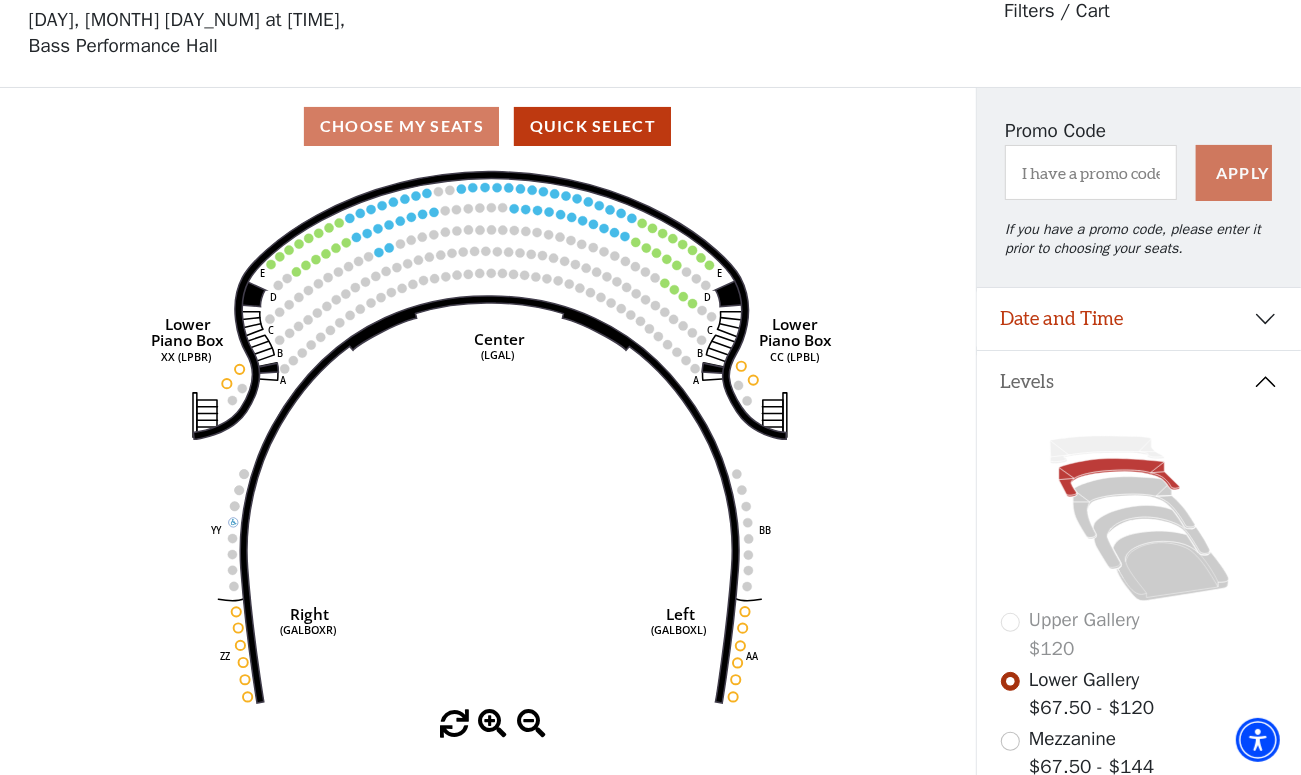 scroll, scrollTop: 0, scrollLeft: 0, axis: both 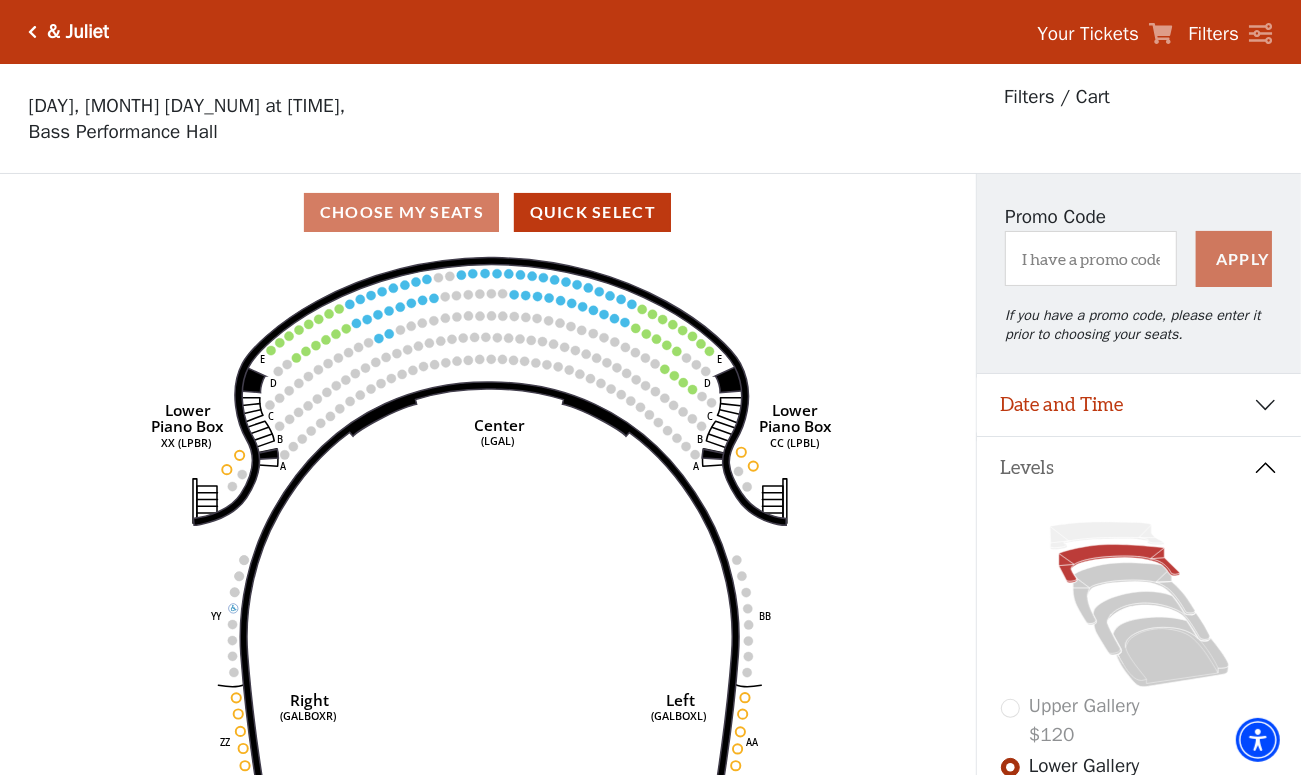 click on "Right   (GALBOXR)   E   D   C   B   A   E   D   C   B   A   YY   ZZ   Left   (GALBOXL)   BB   AA   Center   Lower   Piano Box   (LGAL)   CC (LPBL)   Lower   Piano Box   XX (LPBR)" 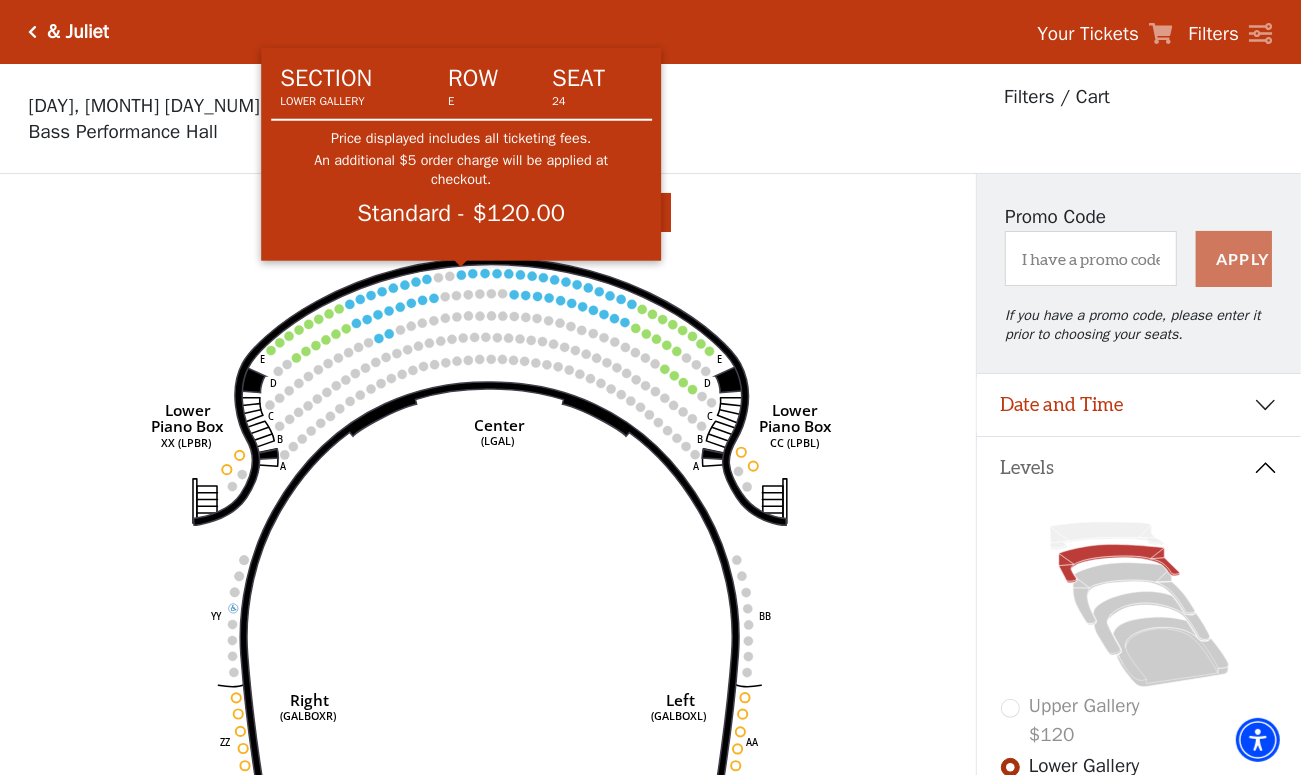 click 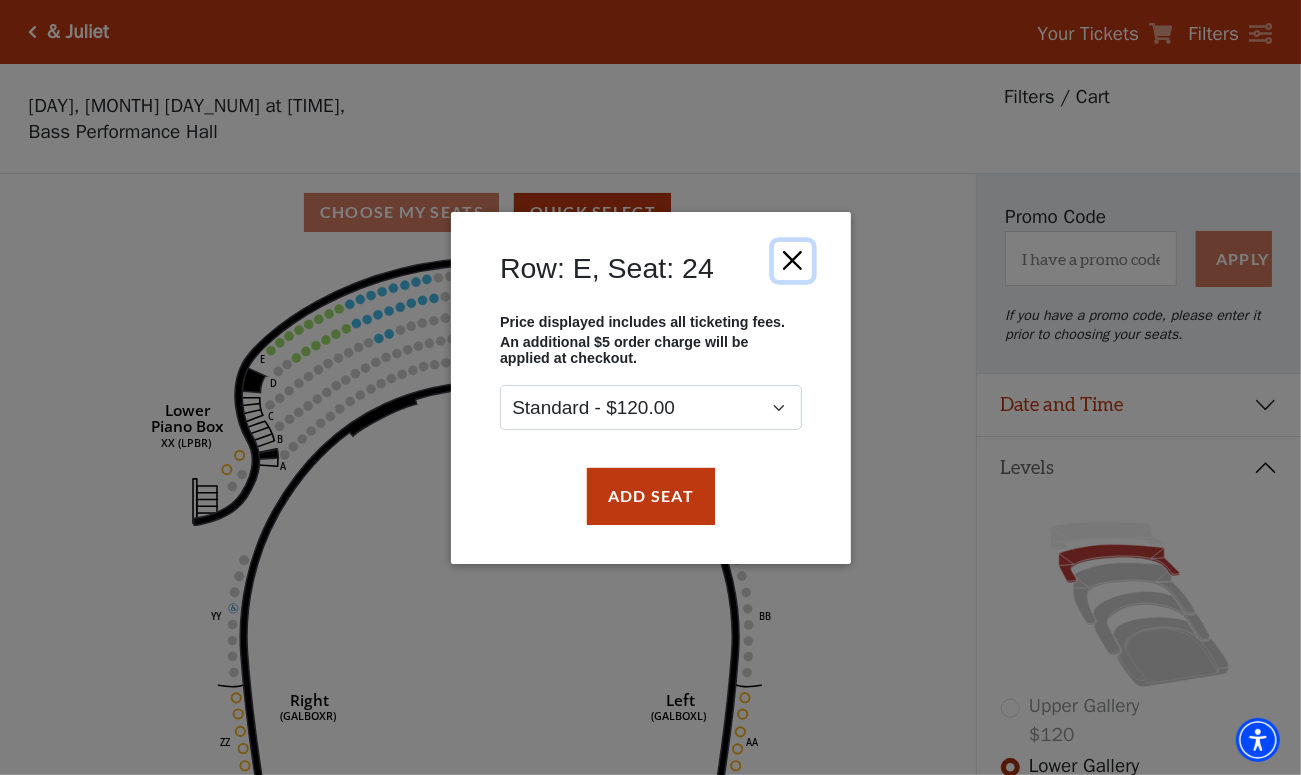 click at bounding box center [792, 260] 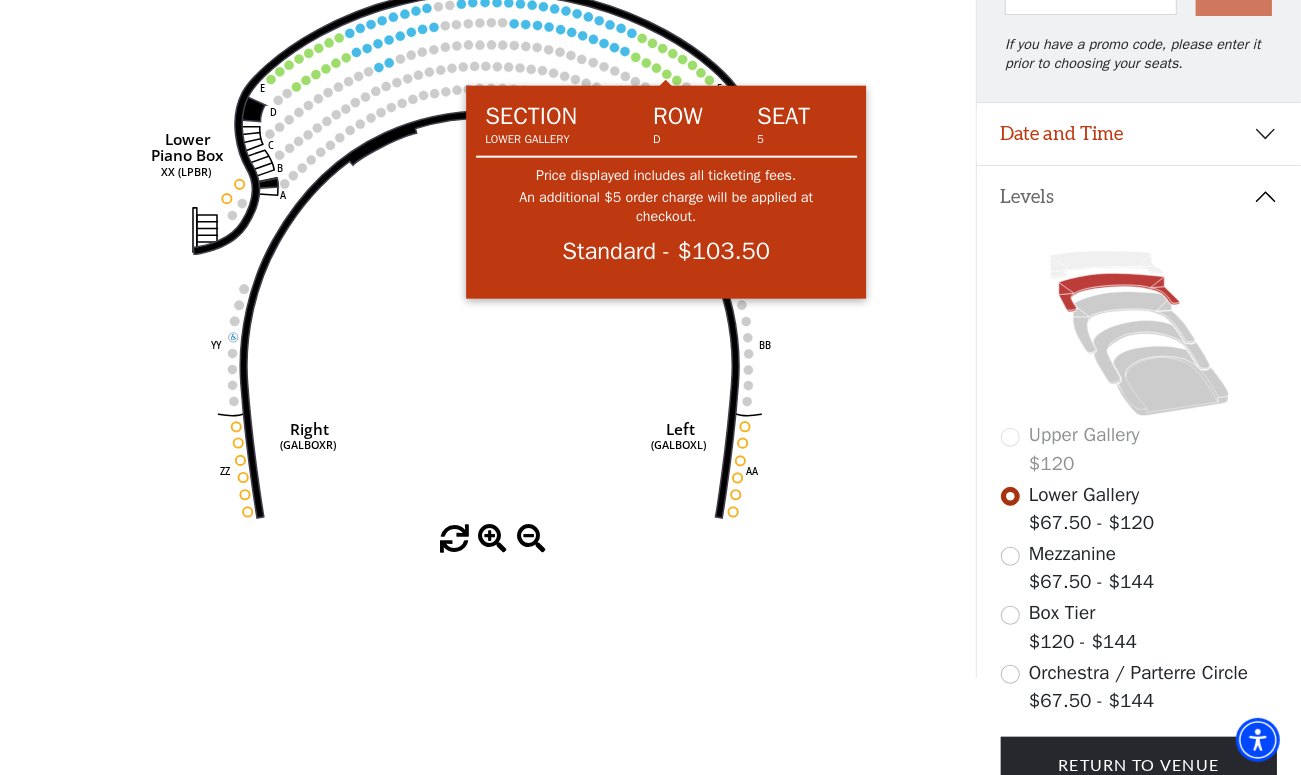 scroll, scrollTop: 455, scrollLeft: 0, axis: vertical 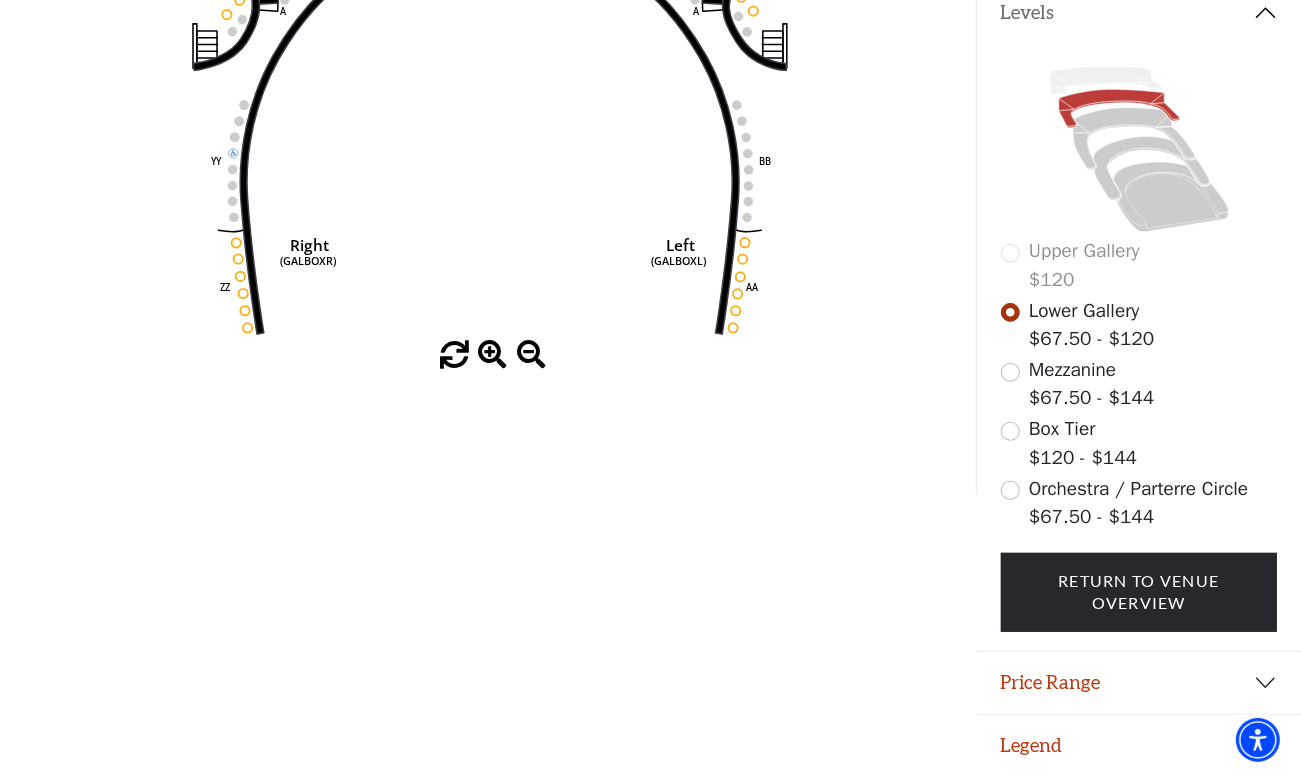 click at bounding box center [492, 355] 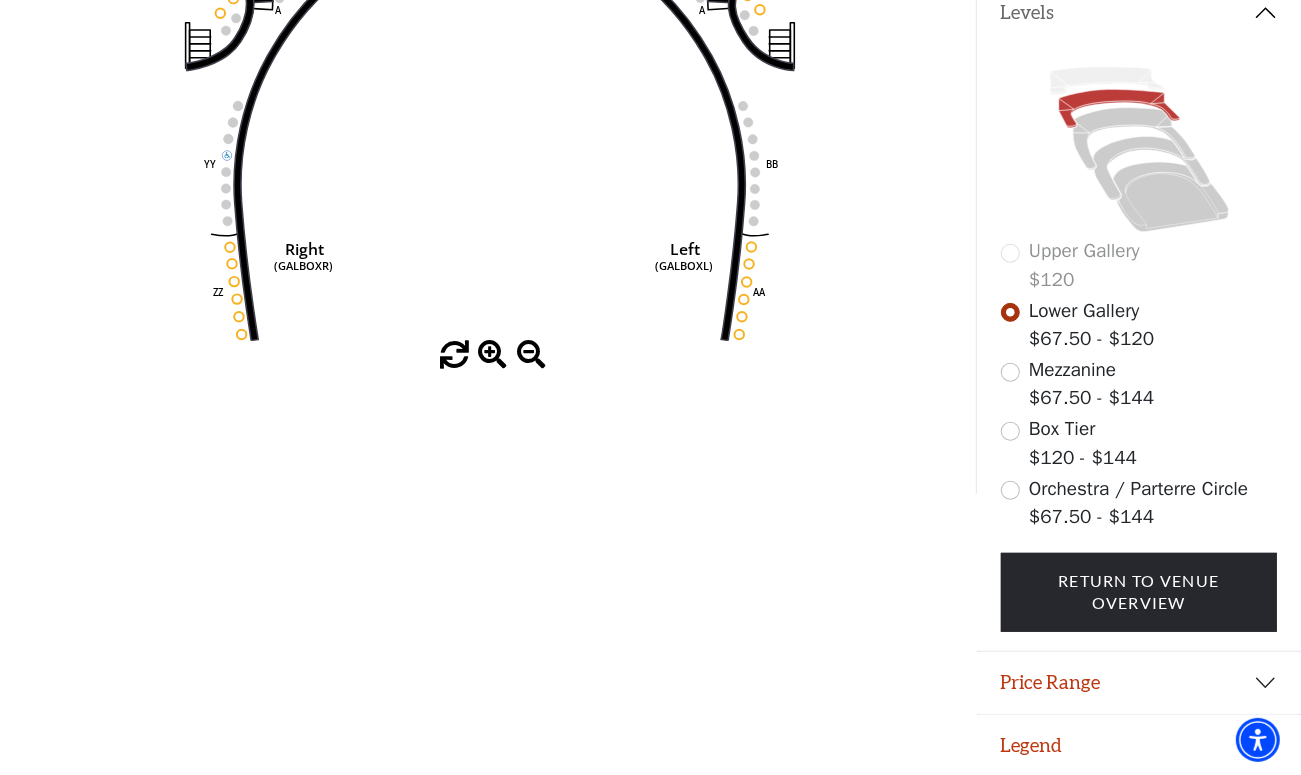 click at bounding box center [492, 355] 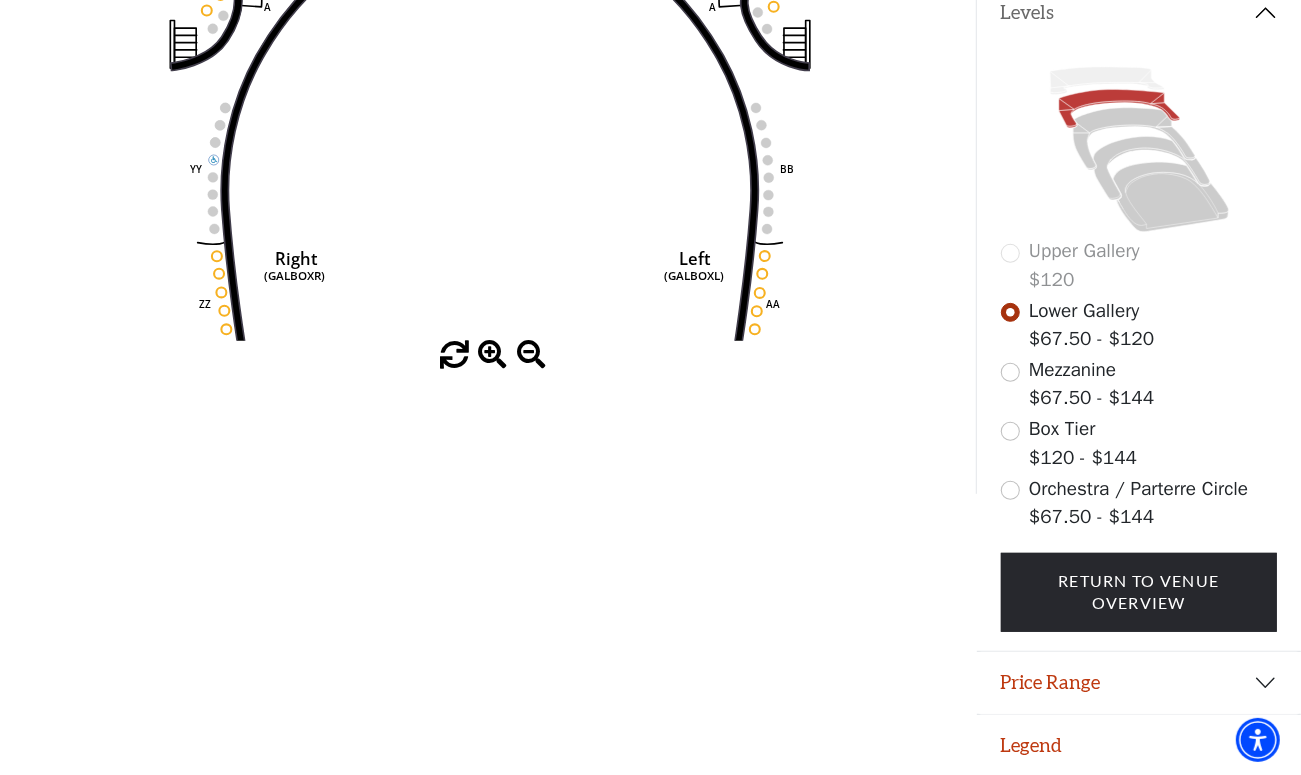 click at bounding box center (492, 355) 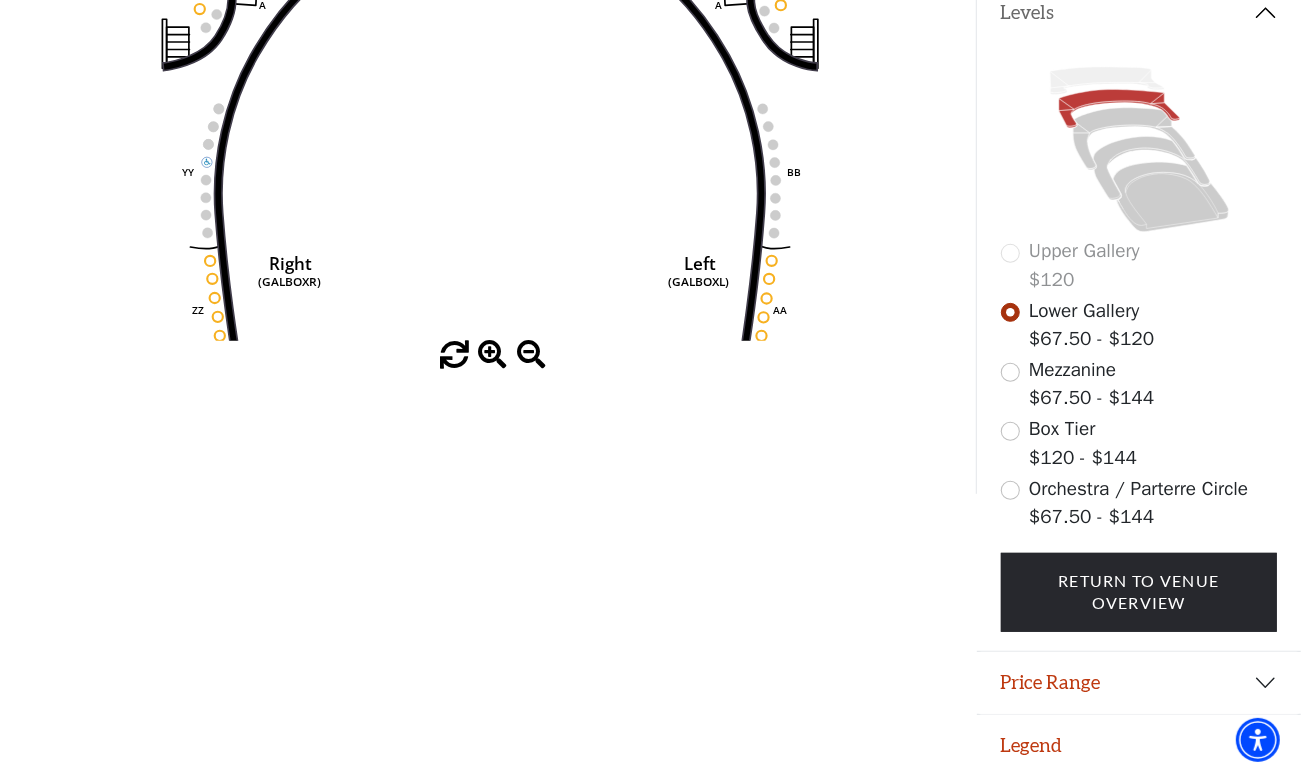 click at bounding box center [492, 355] 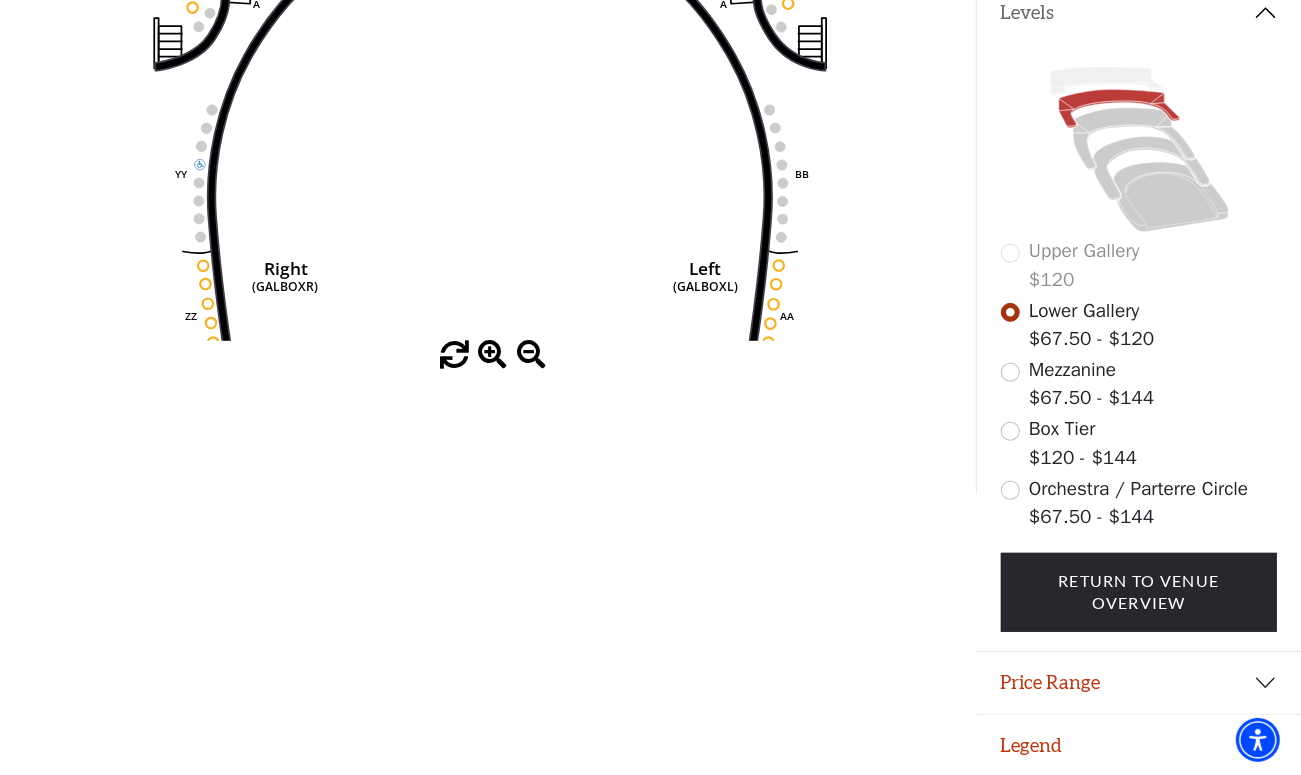 click at bounding box center (492, 355) 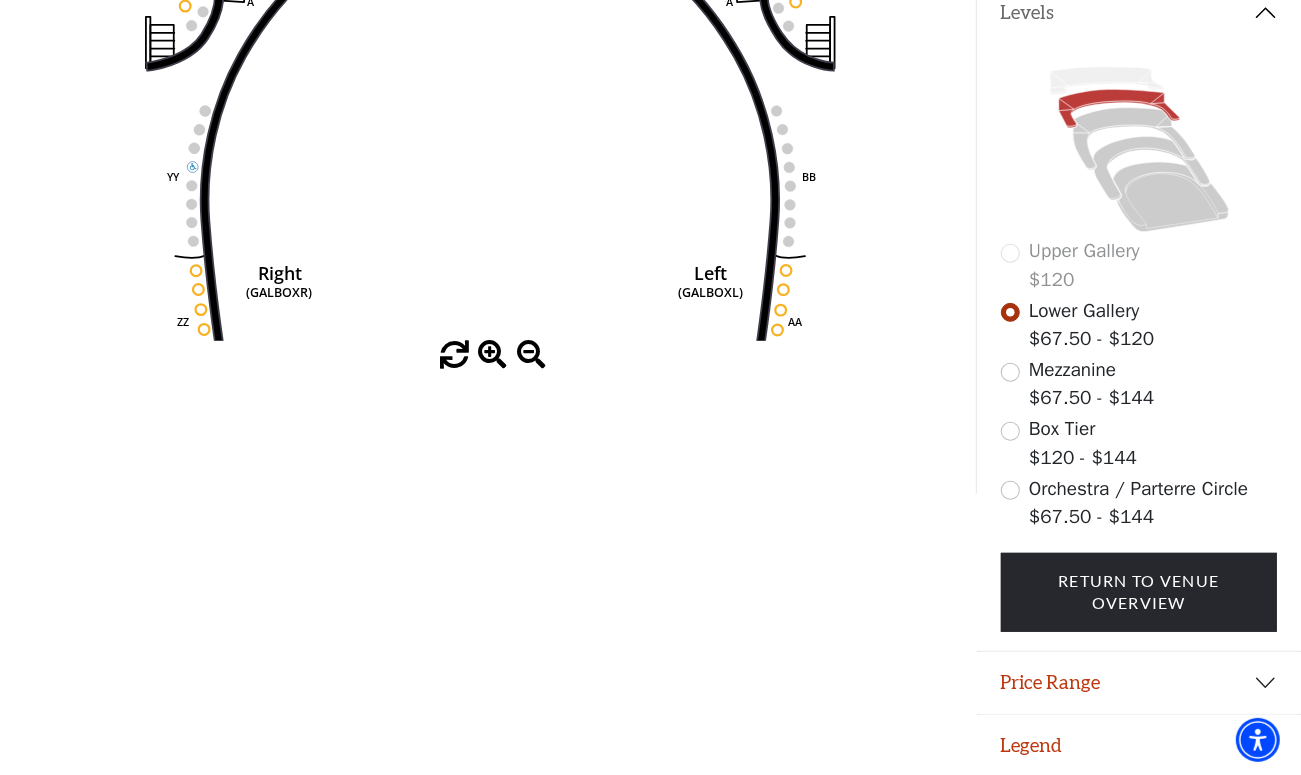 click at bounding box center (492, 355) 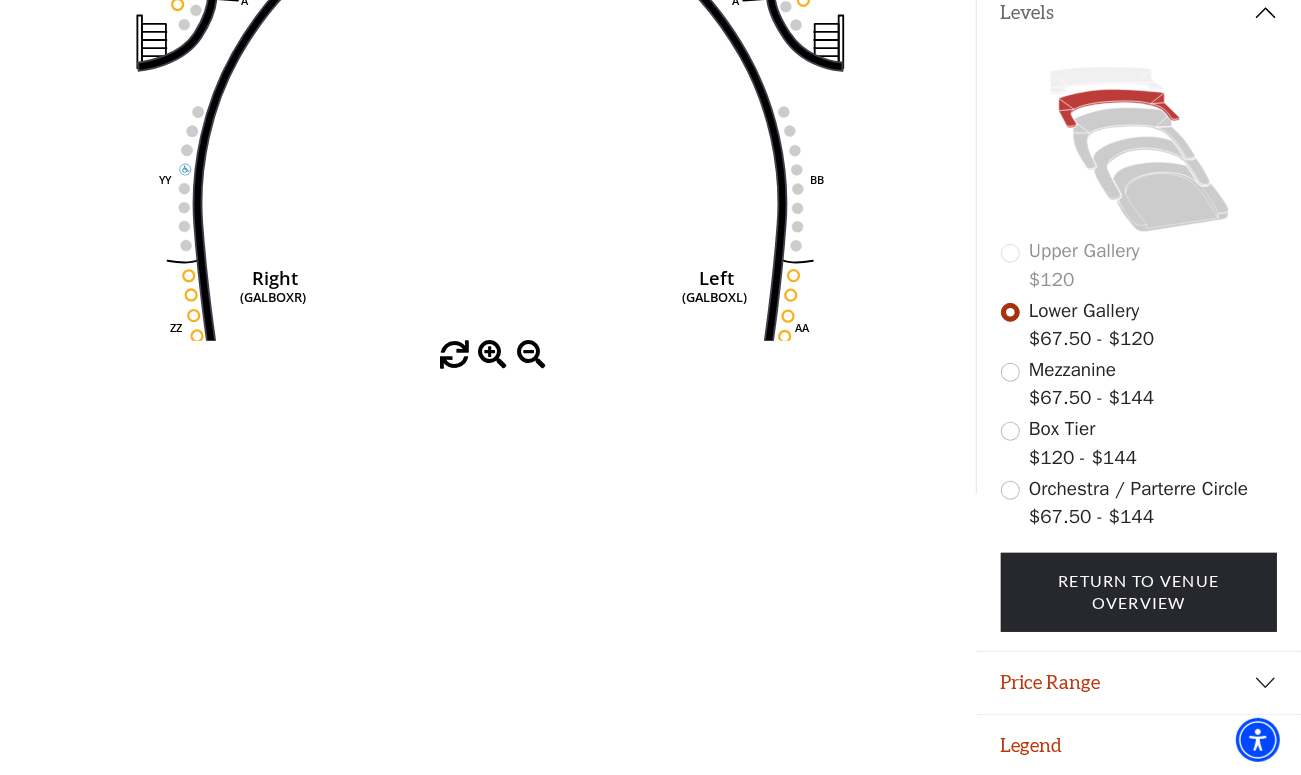 click at bounding box center (492, 355) 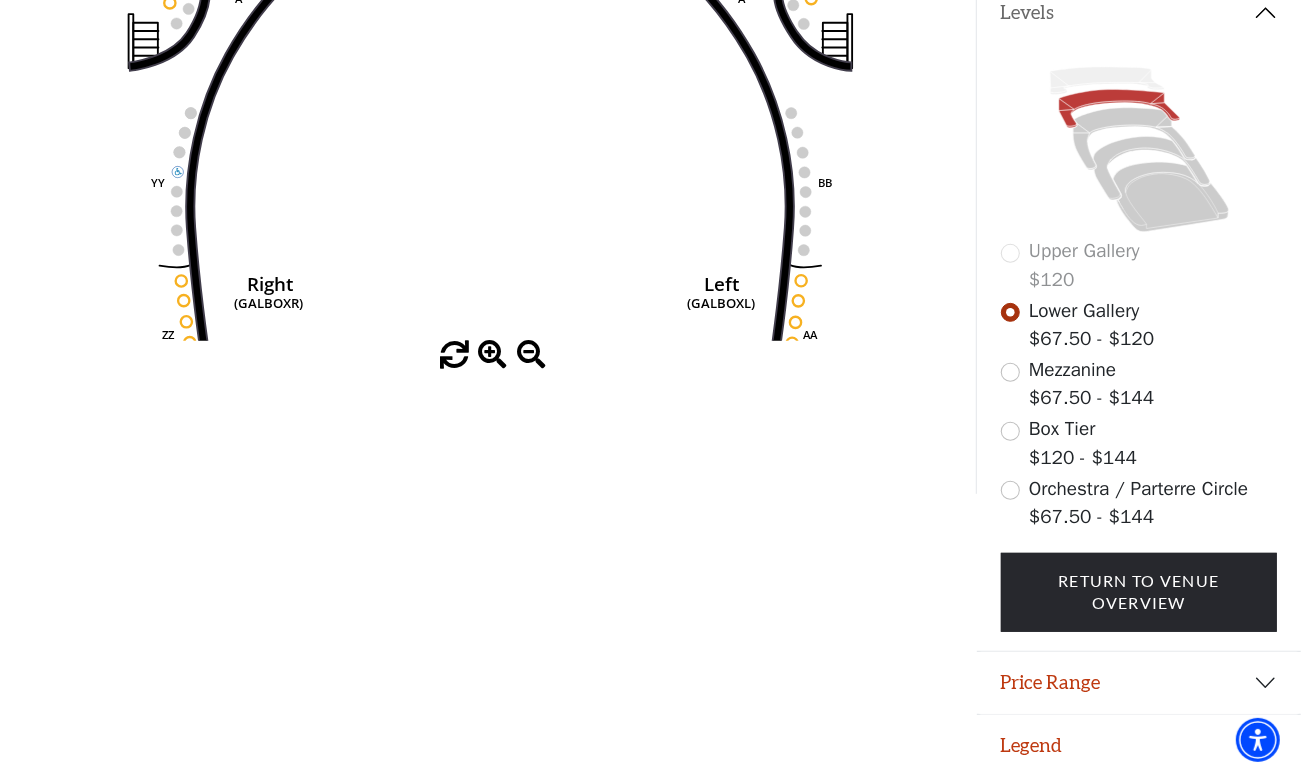 click at bounding box center [492, 355] 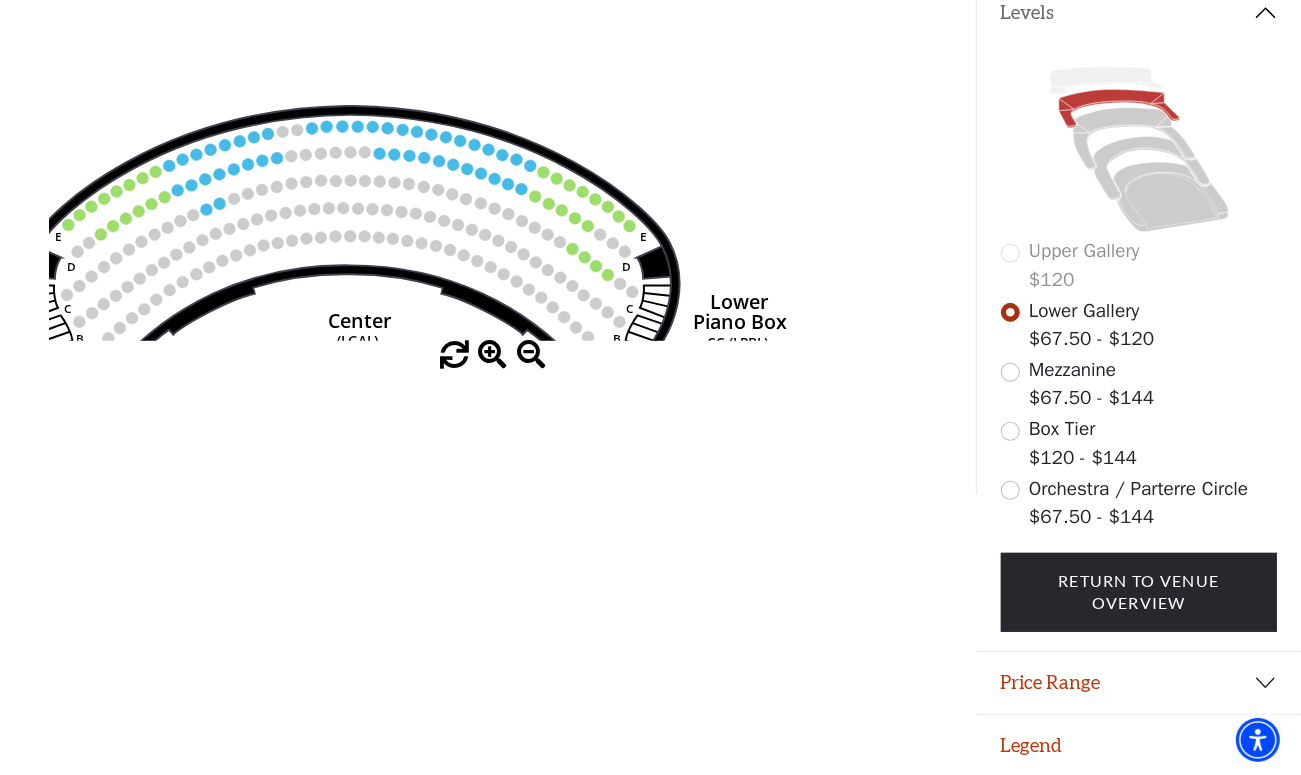 drag, startPoint x: 623, startPoint y: 105, endPoint x: 465, endPoint y: 463, distance: 391.31573 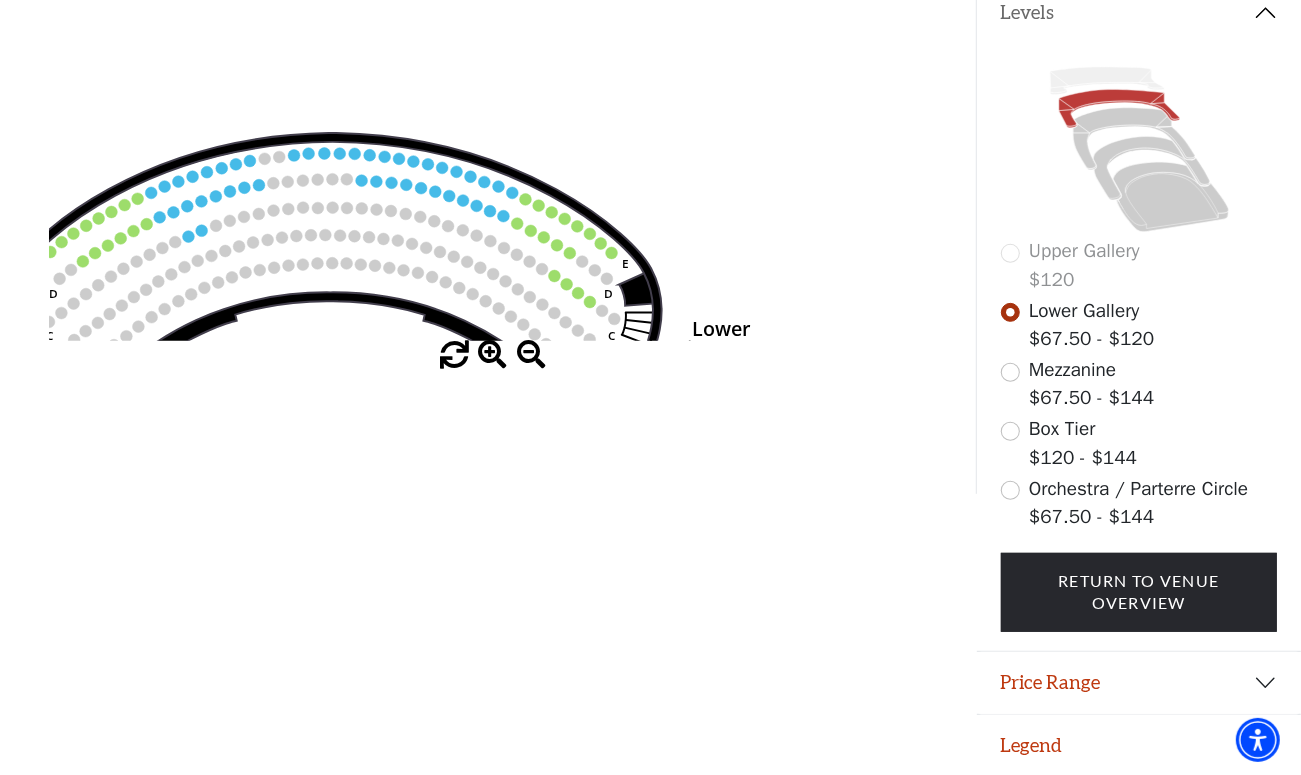drag, startPoint x: 486, startPoint y: 220, endPoint x: 481, endPoint y: 258, distance: 38.327538 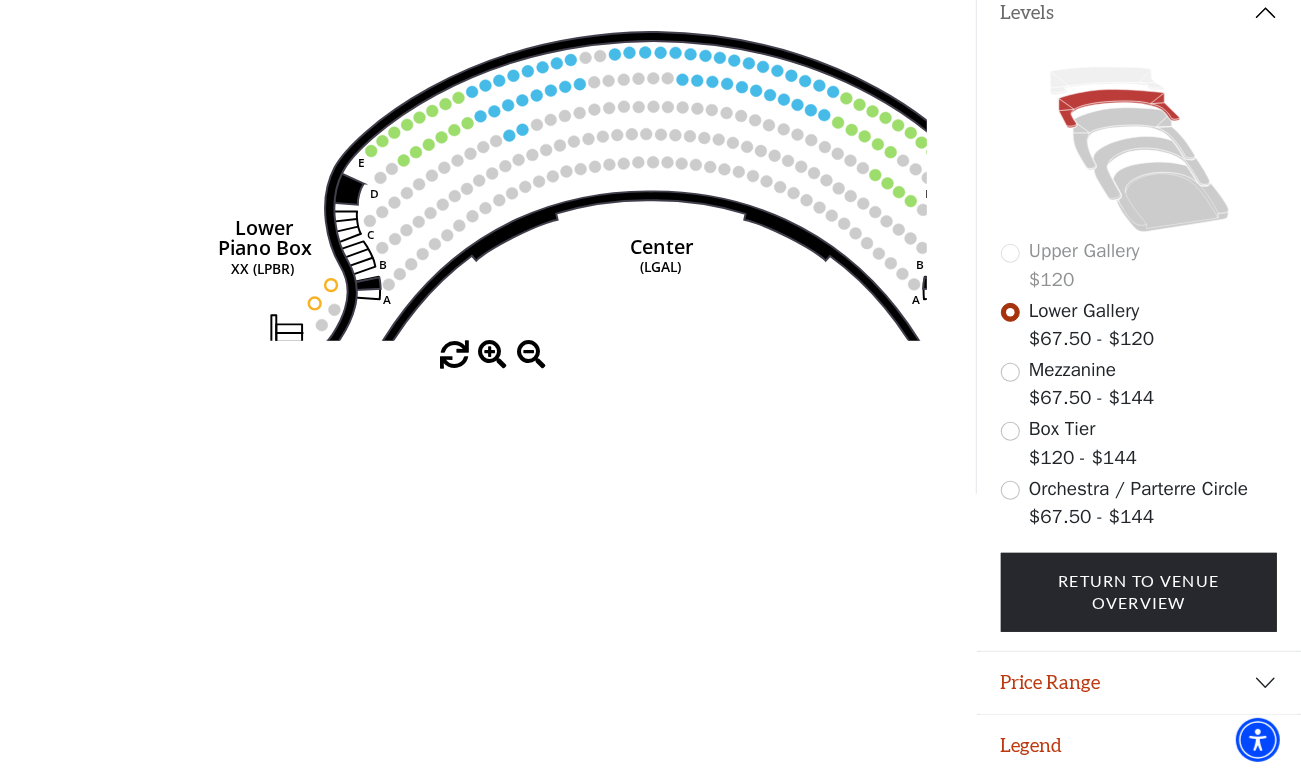 drag, startPoint x: 367, startPoint y: 287, endPoint x: 690, endPoint y: 173, distance: 342.52737 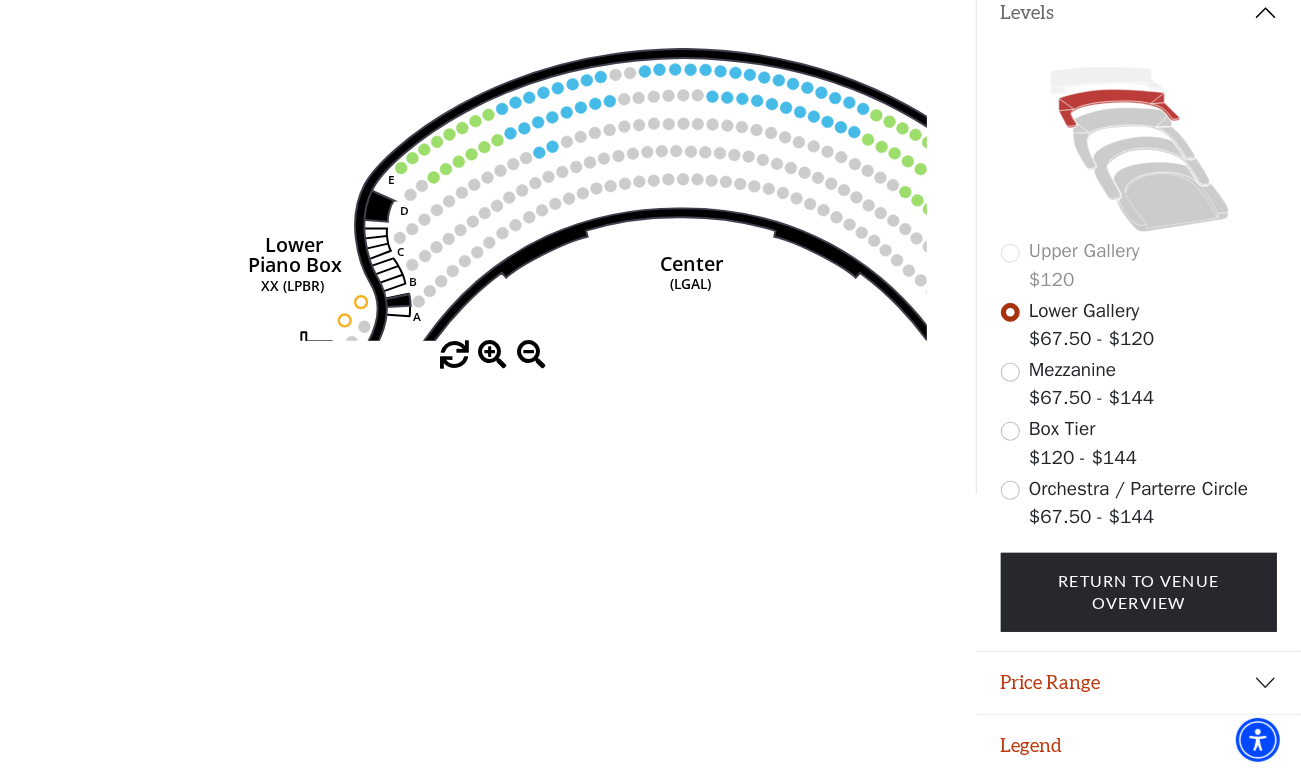 drag, startPoint x: 445, startPoint y: 176, endPoint x: 460, endPoint y: 198, distance: 26.627054 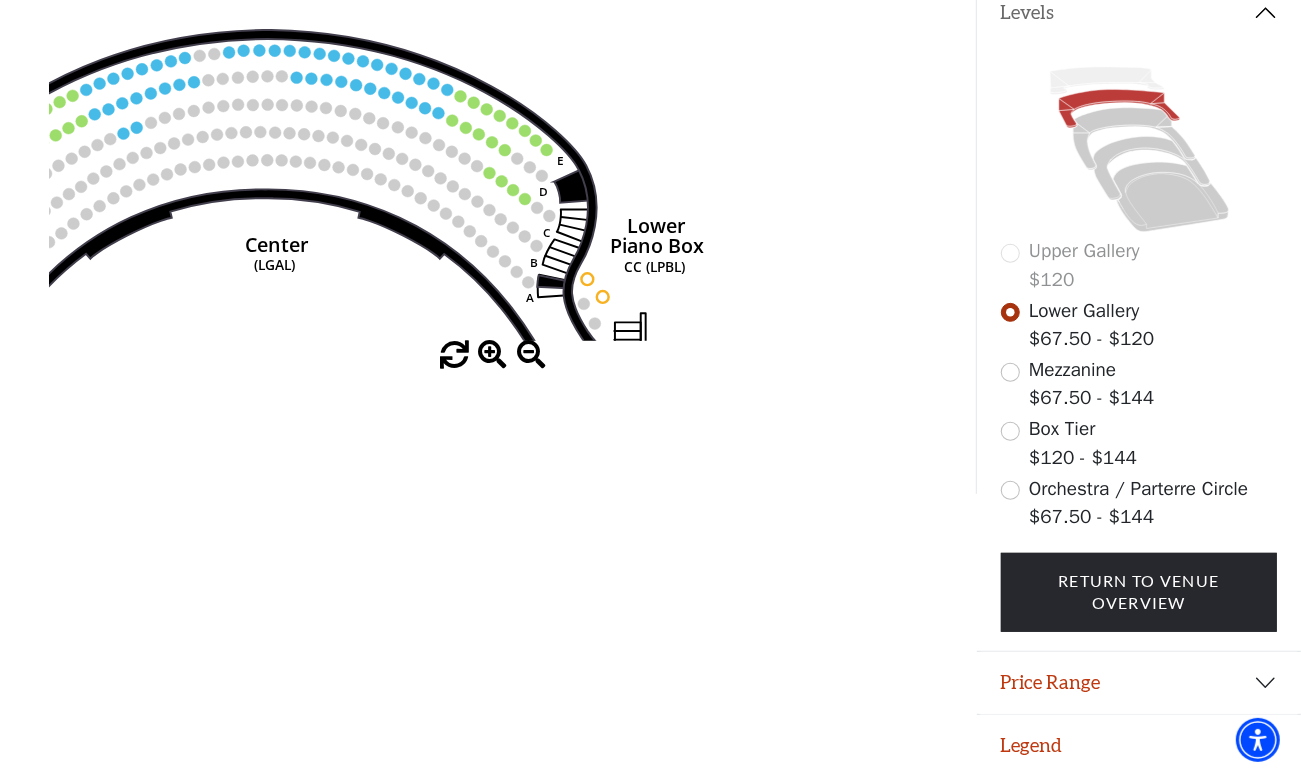 drag, startPoint x: 748, startPoint y: 173, endPoint x: 328, endPoint y: 143, distance: 421.07007 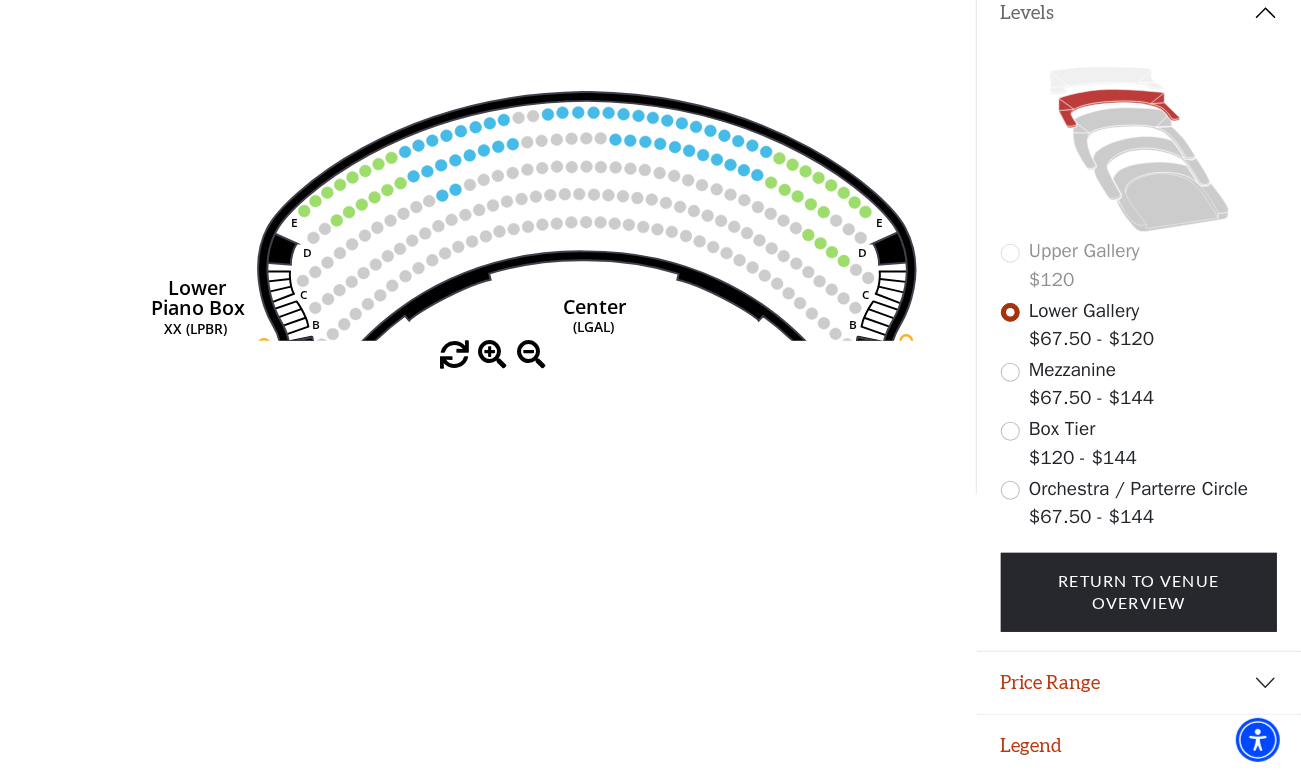 drag, startPoint x: 338, startPoint y: 168, endPoint x: 522, endPoint y: 205, distance: 187.68324 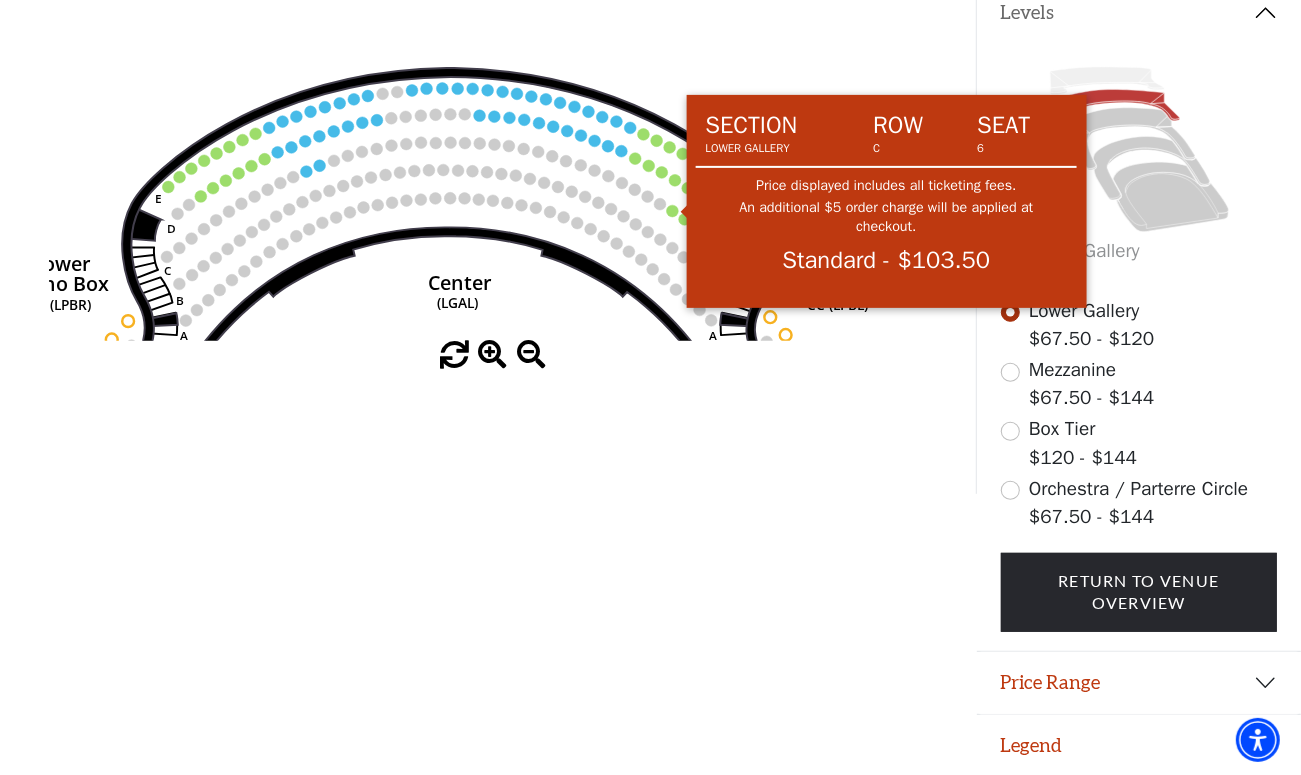 click 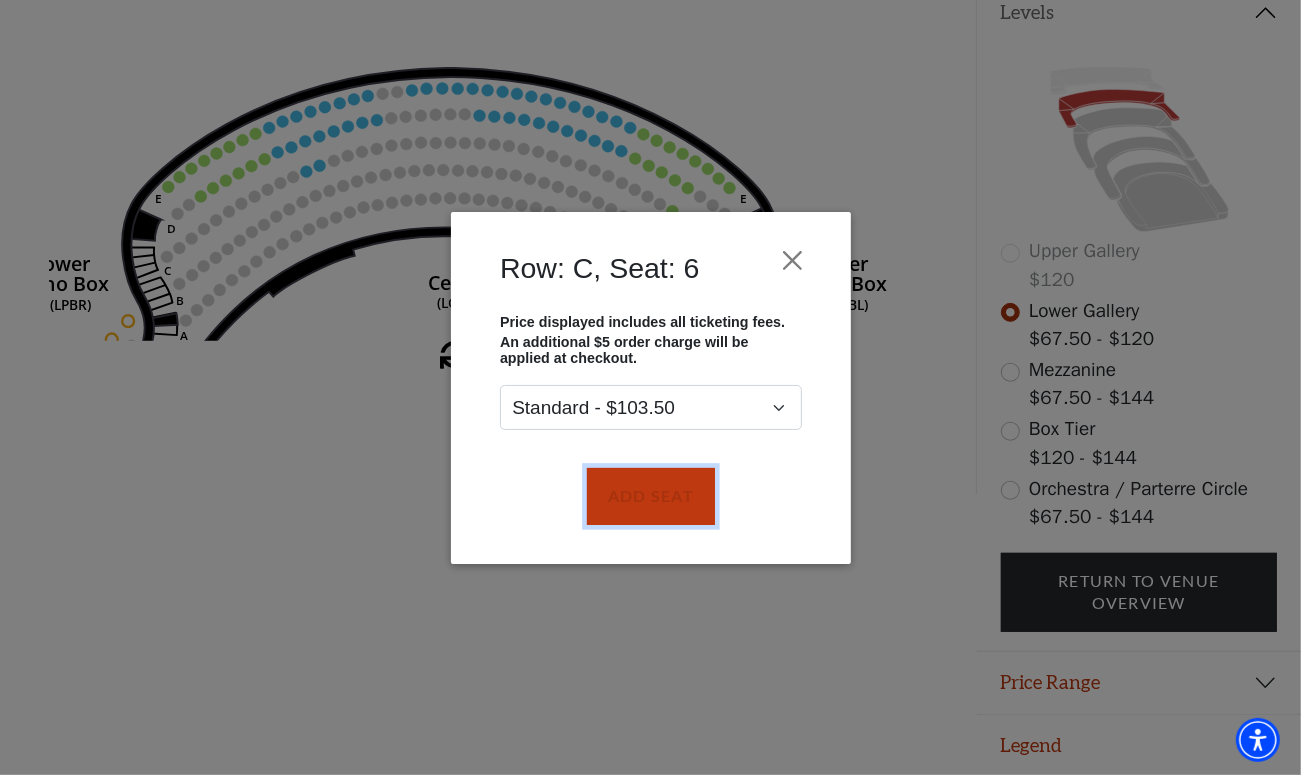 drag, startPoint x: 656, startPoint y: 471, endPoint x: 677, endPoint y: 431, distance: 45.17743 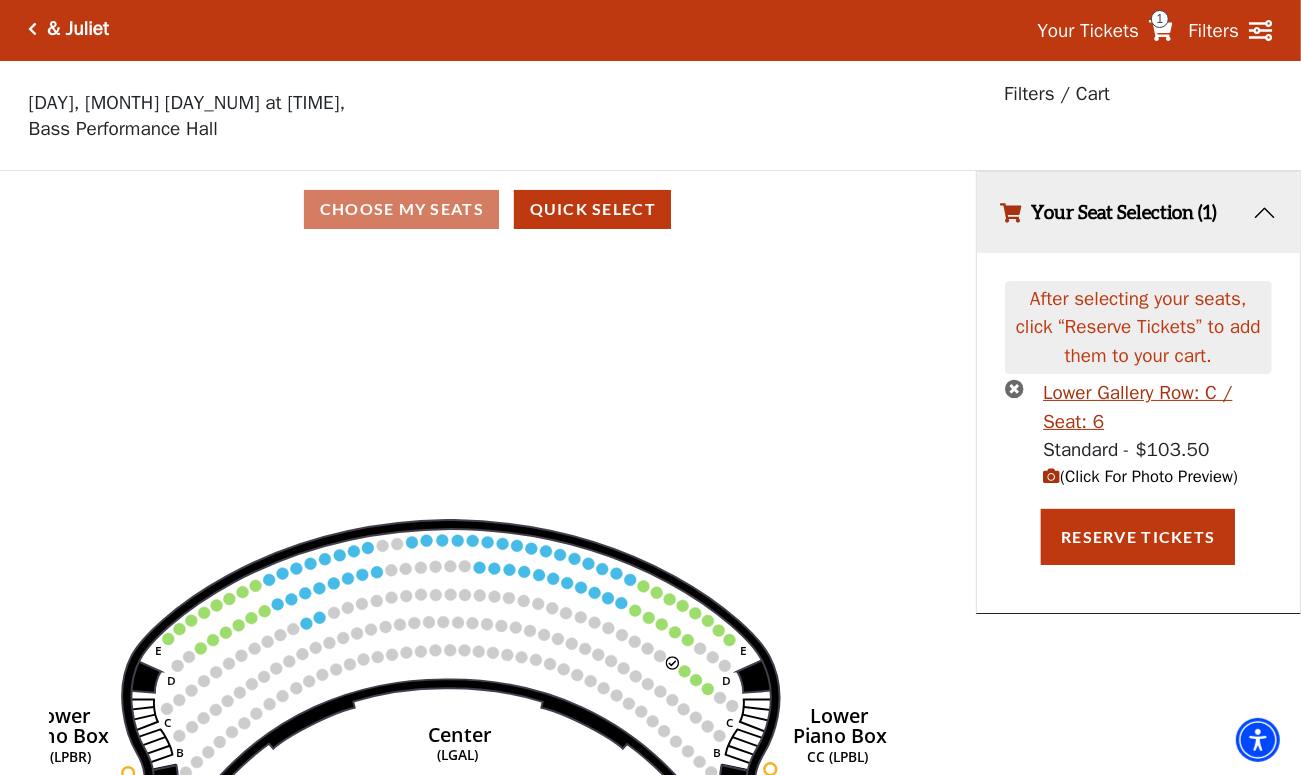 scroll, scrollTop: 0, scrollLeft: 0, axis: both 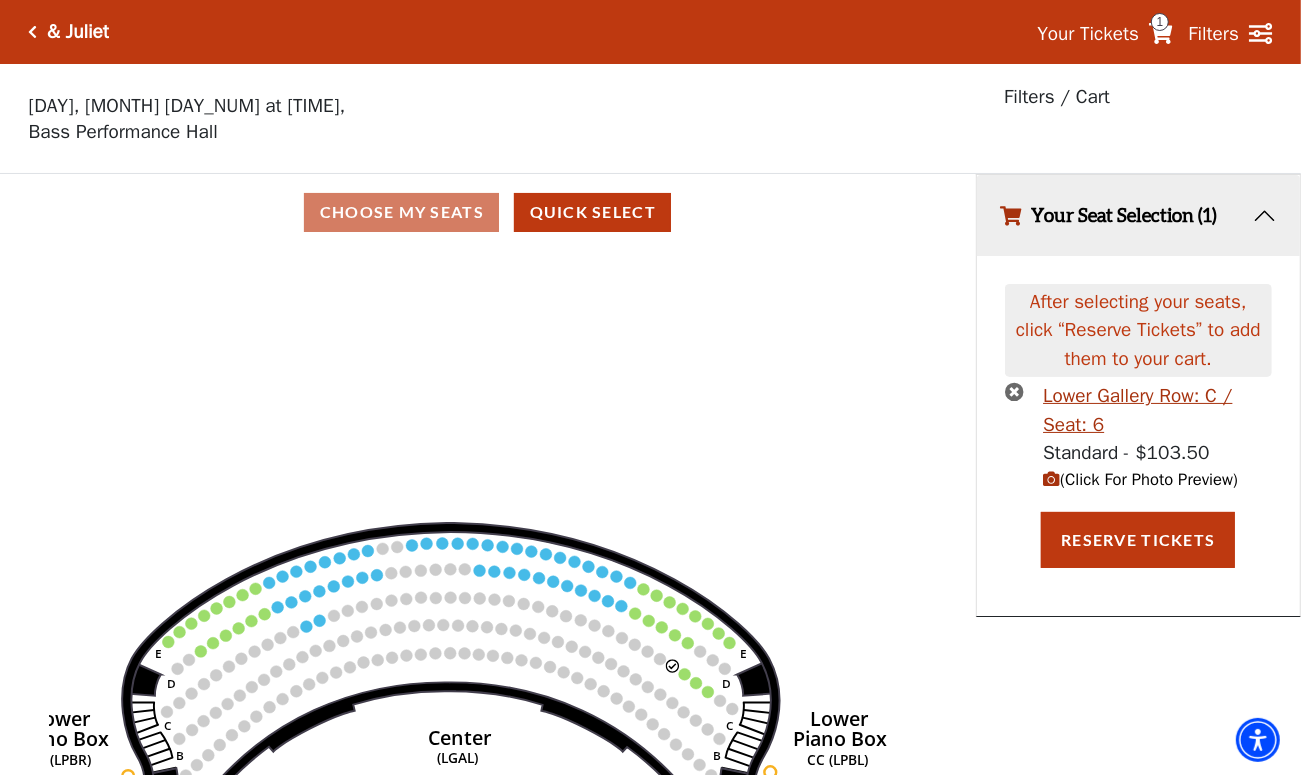 drag, startPoint x: 622, startPoint y: 345, endPoint x: 612, endPoint y: 232, distance: 113.44161 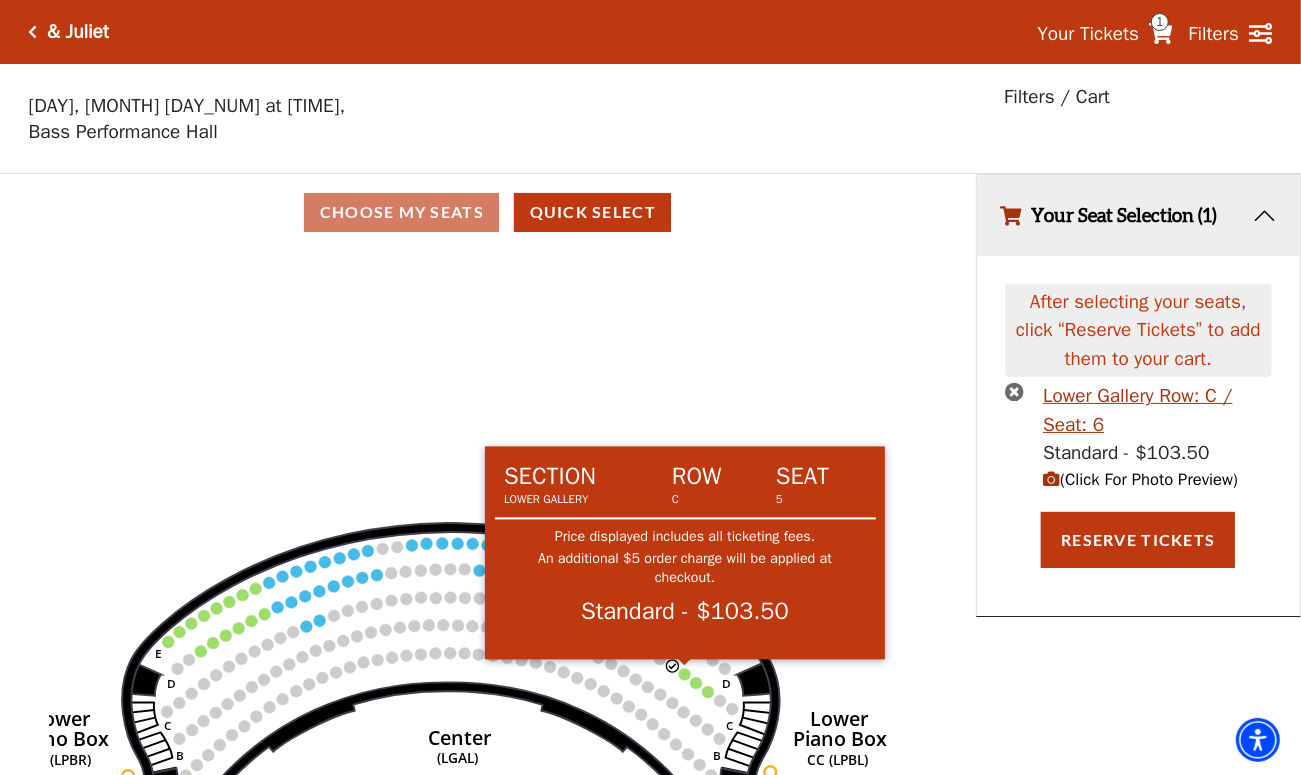 click 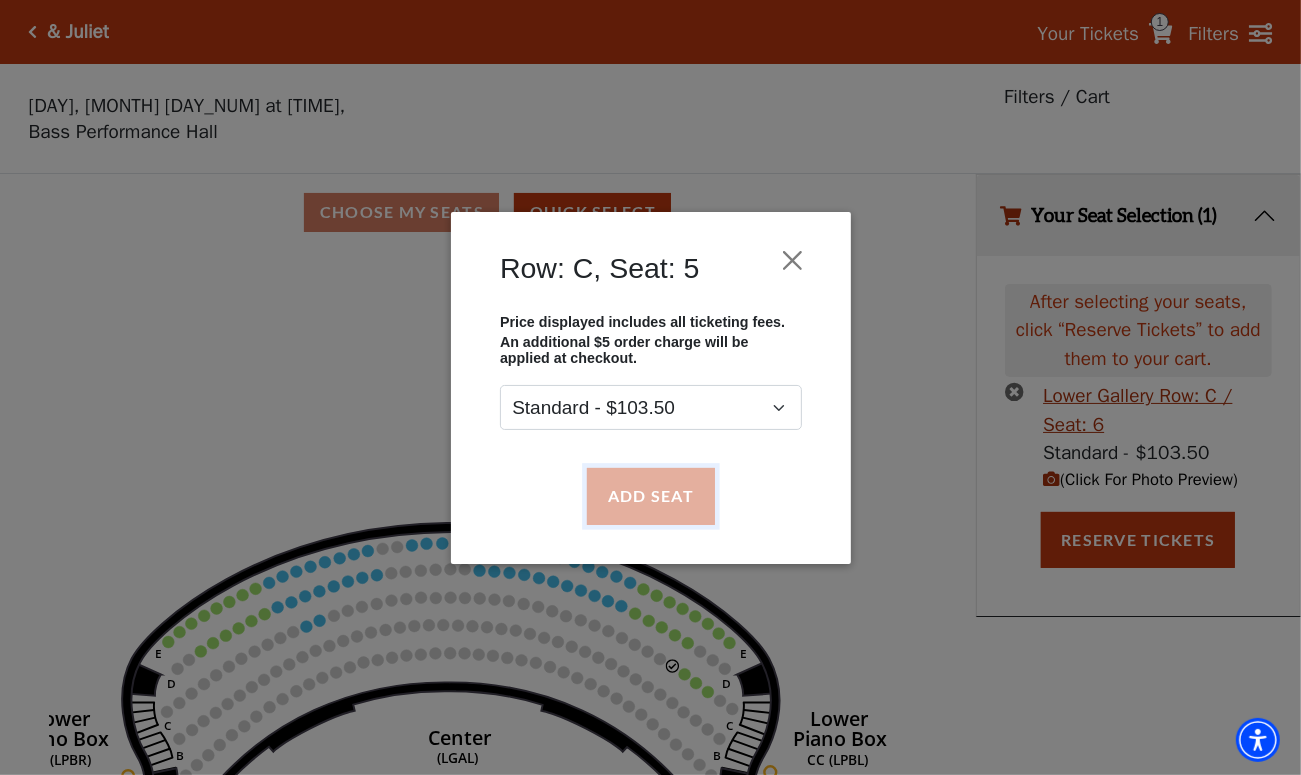 click on "Add Seat" at bounding box center [650, 496] 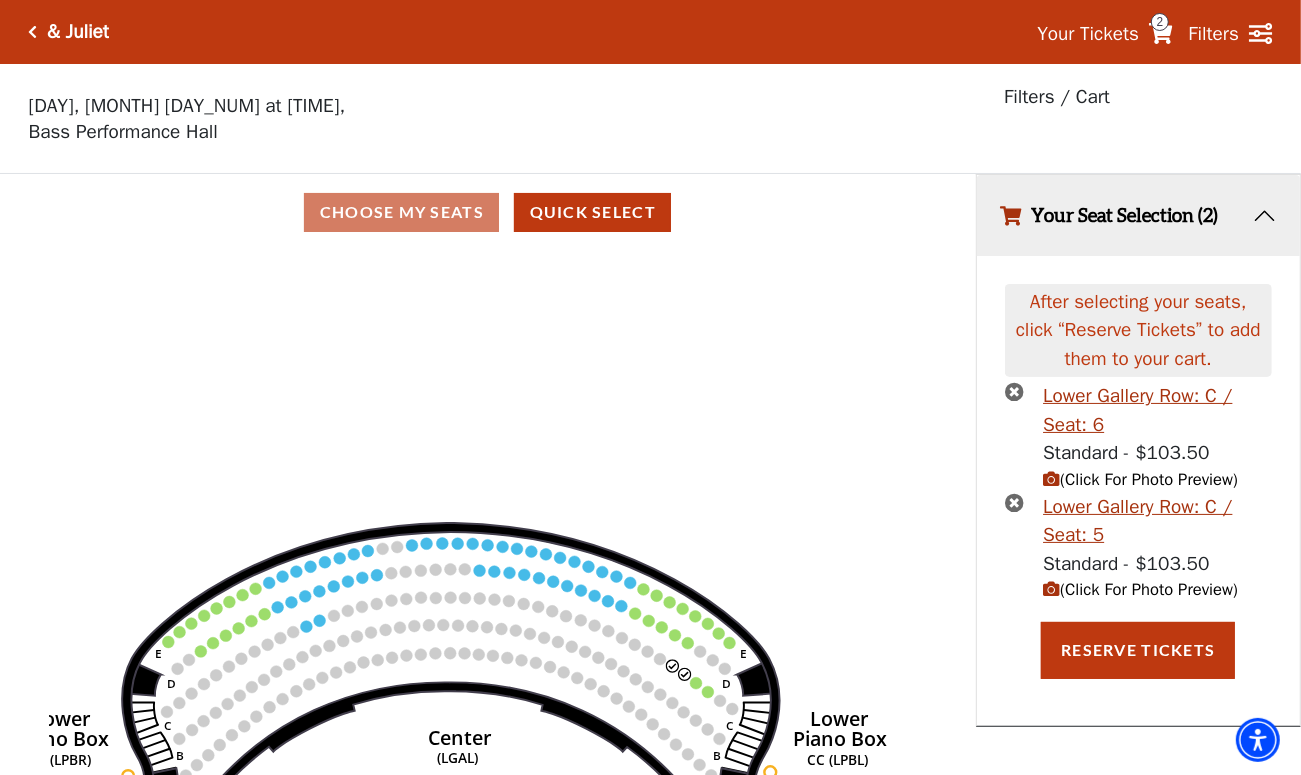 scroll, scrollTop: 47, scrollLeft: 0, axis: vertical 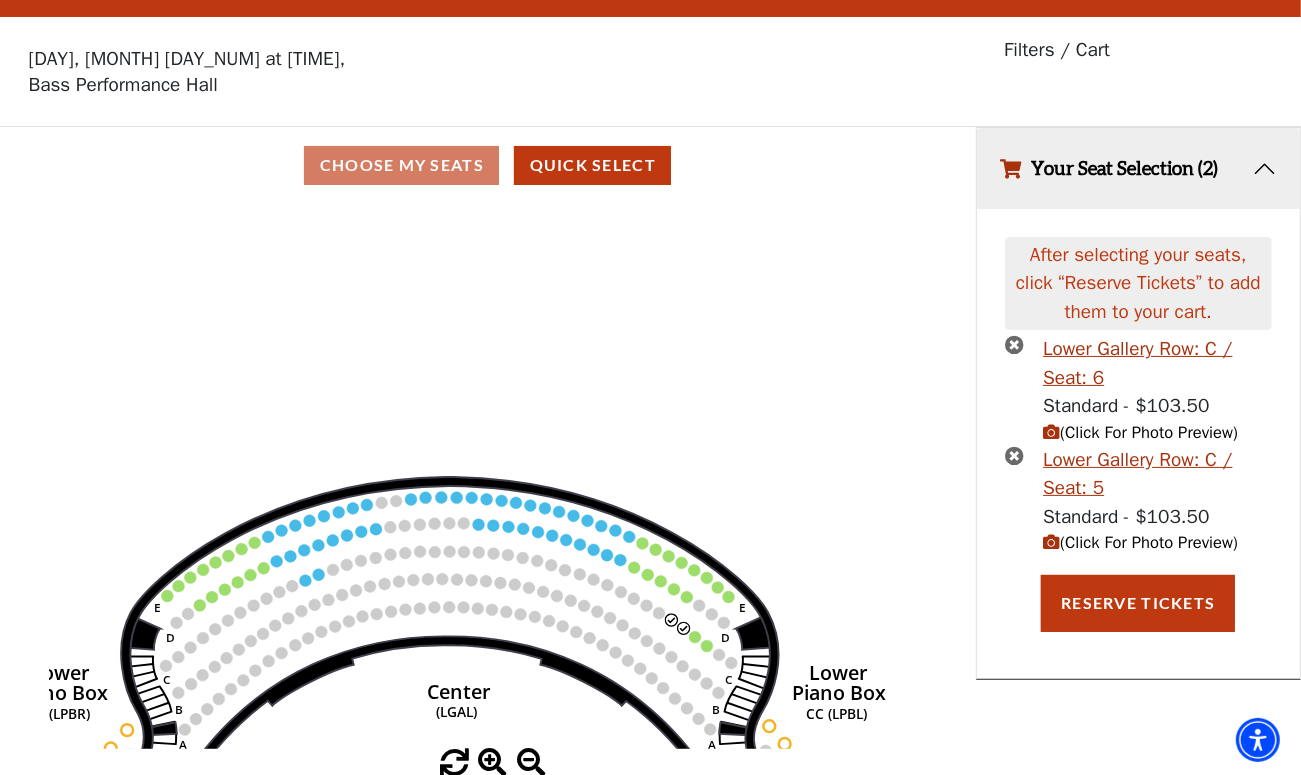 click 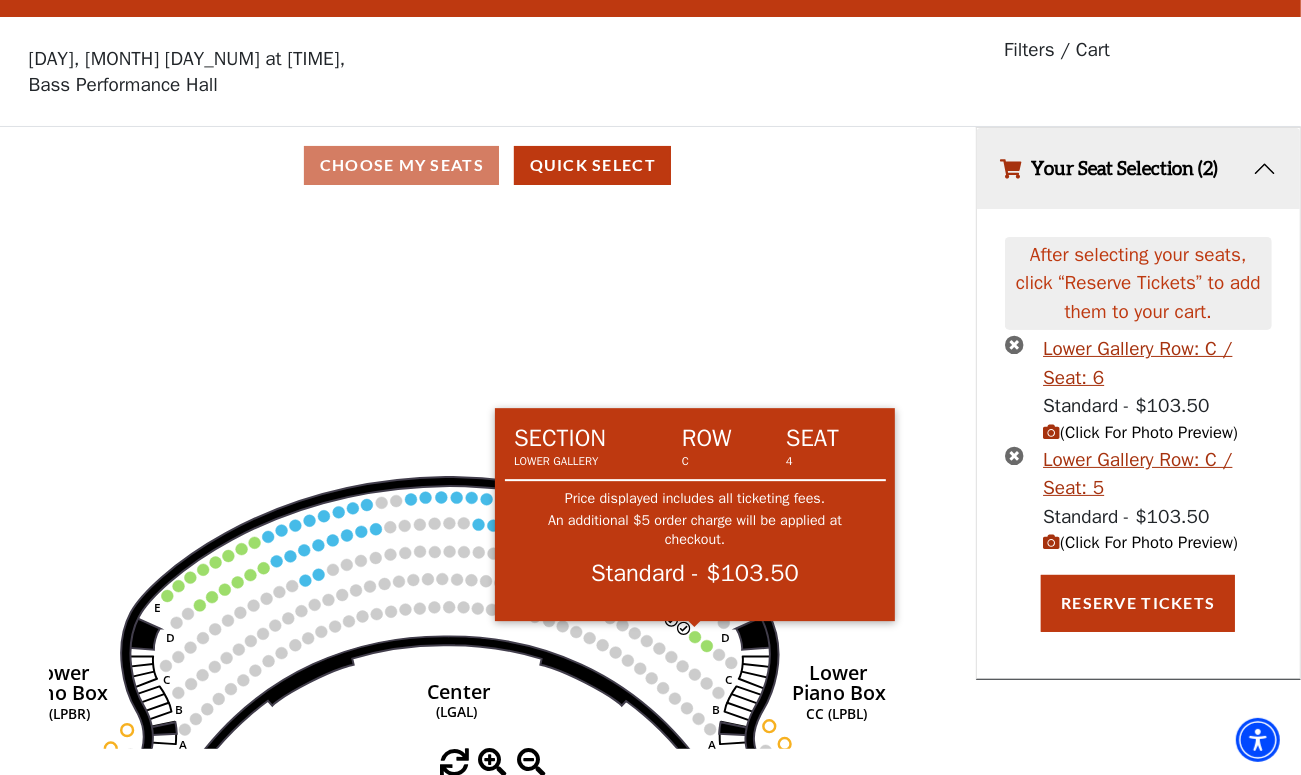 click 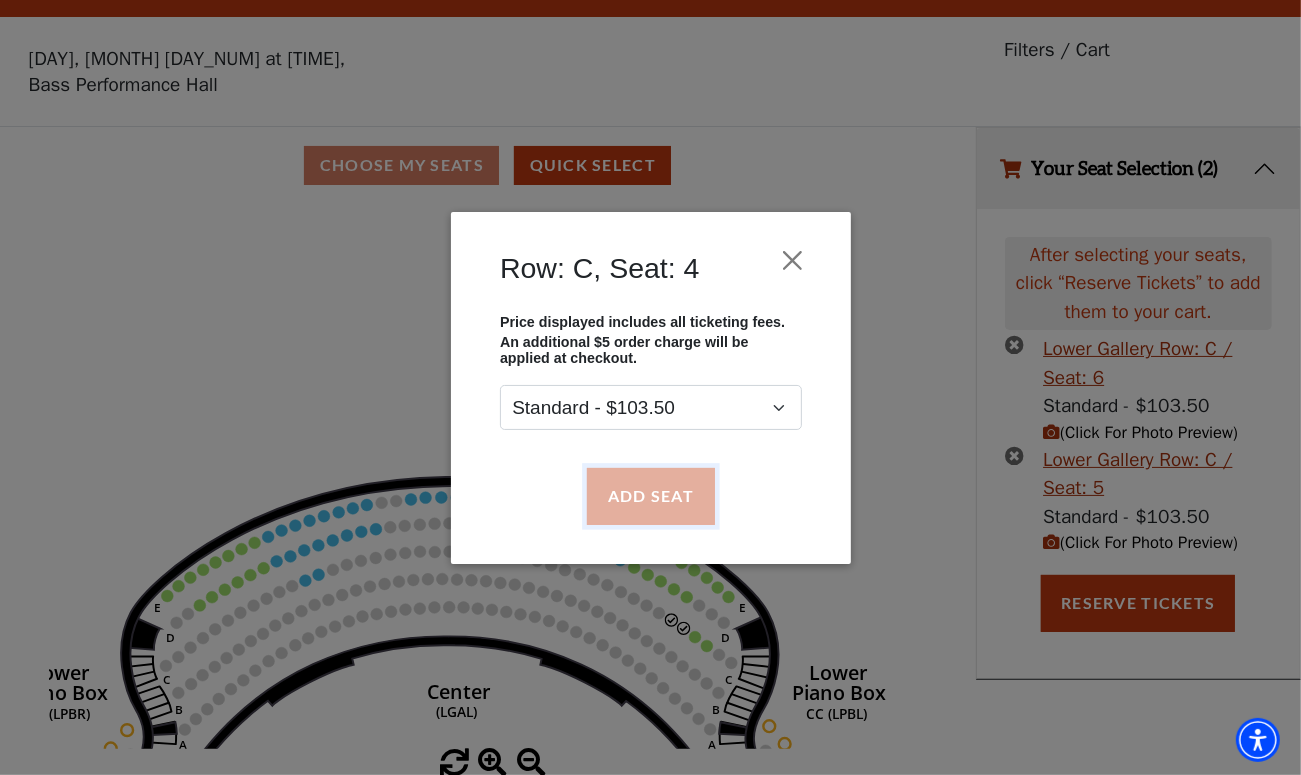 click on "Add Seat" at bounding box center [650, 496] 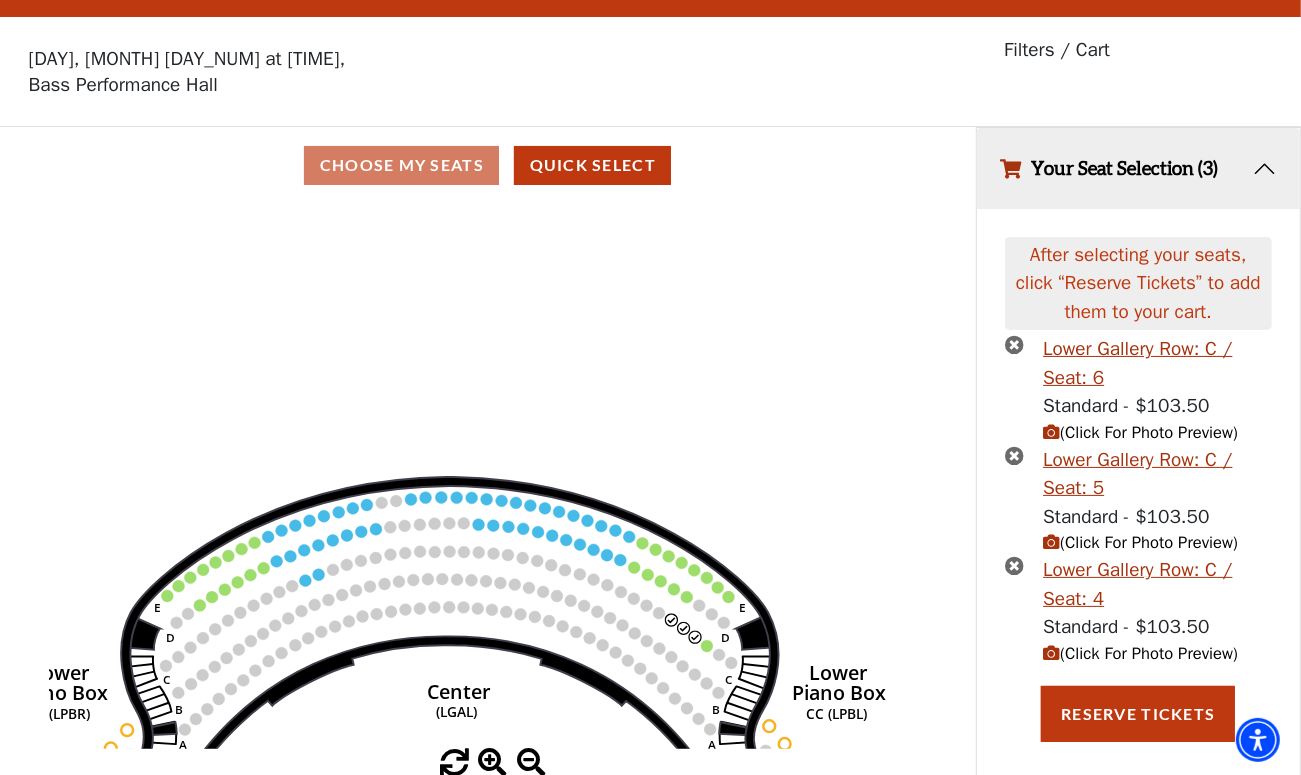 scroll, scrollTop: 13, scrollLeft: 0, axis: vertical 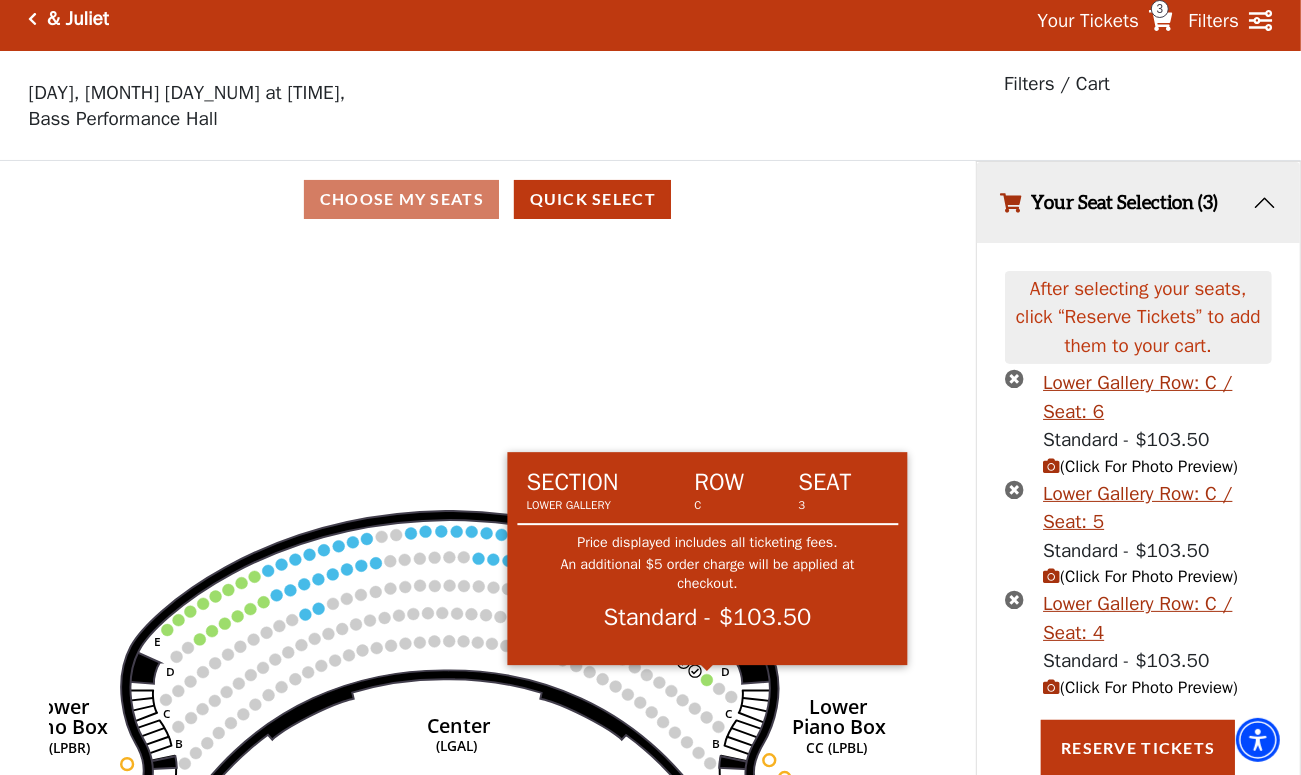 click 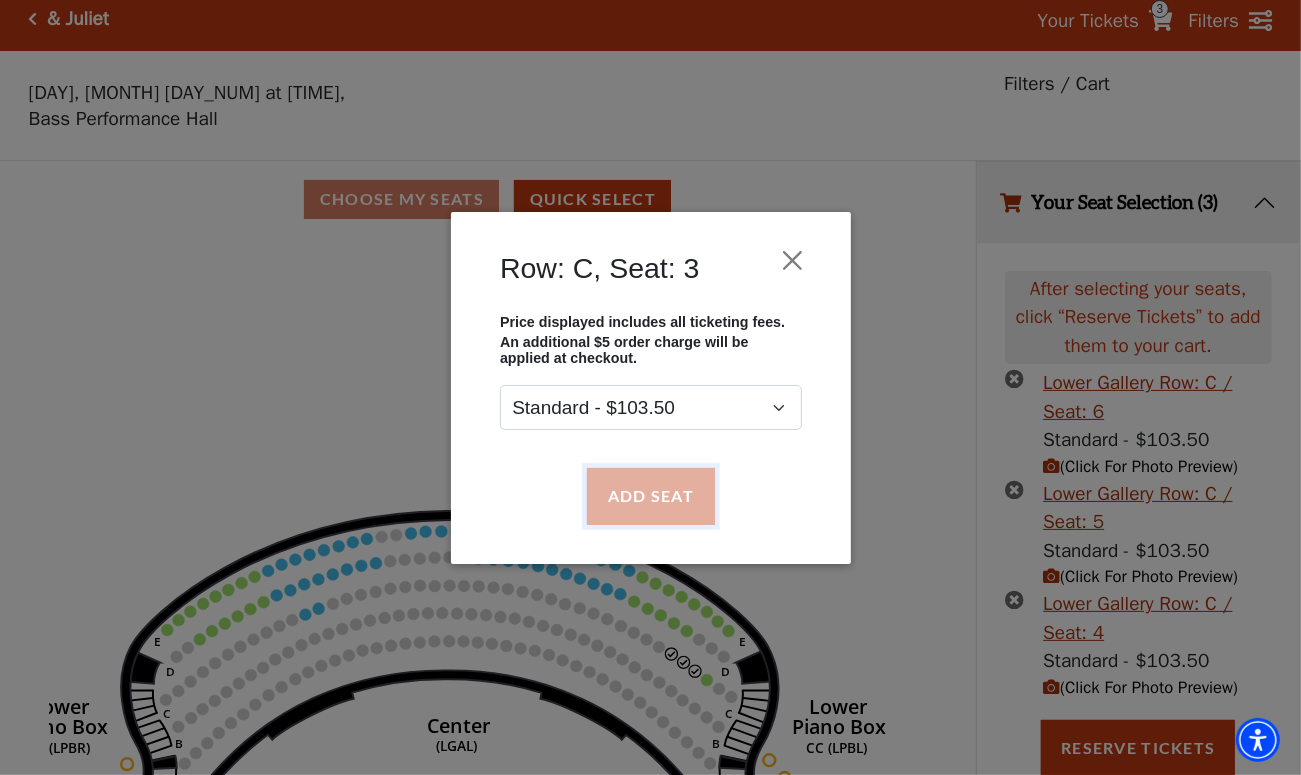 click on "Add Seat" at bounding box center [650, 496] 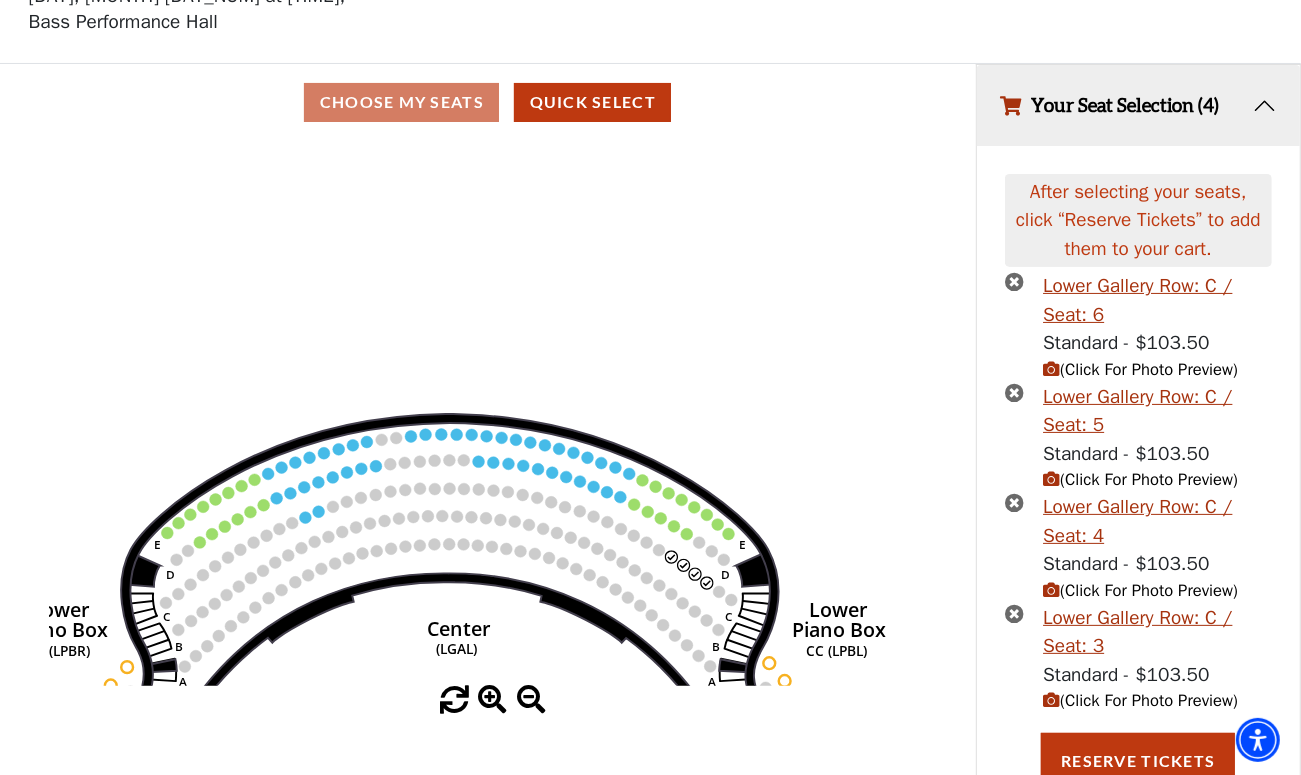 scroll, scrollTop: 123, scrollLeft: 0, axis: vertical 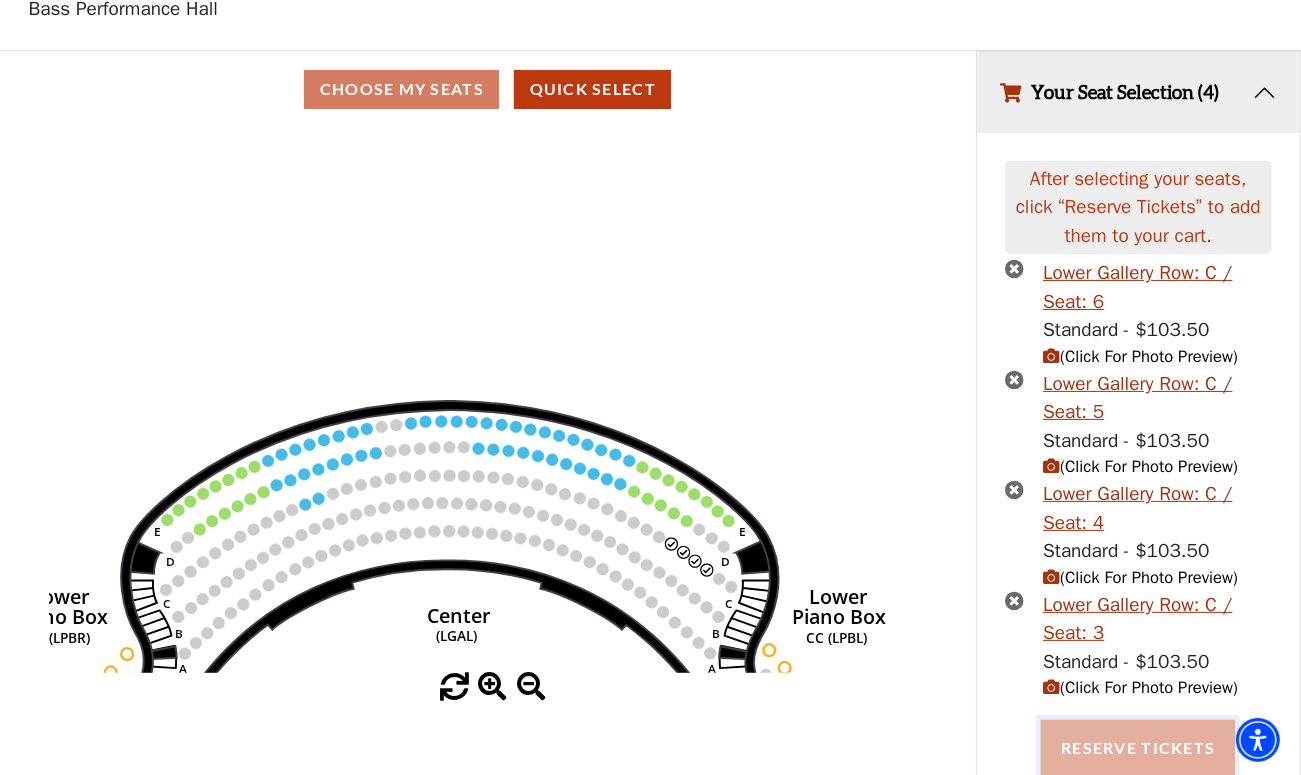 click on "Reserve Tickets" at bounding box center (1138, 748) 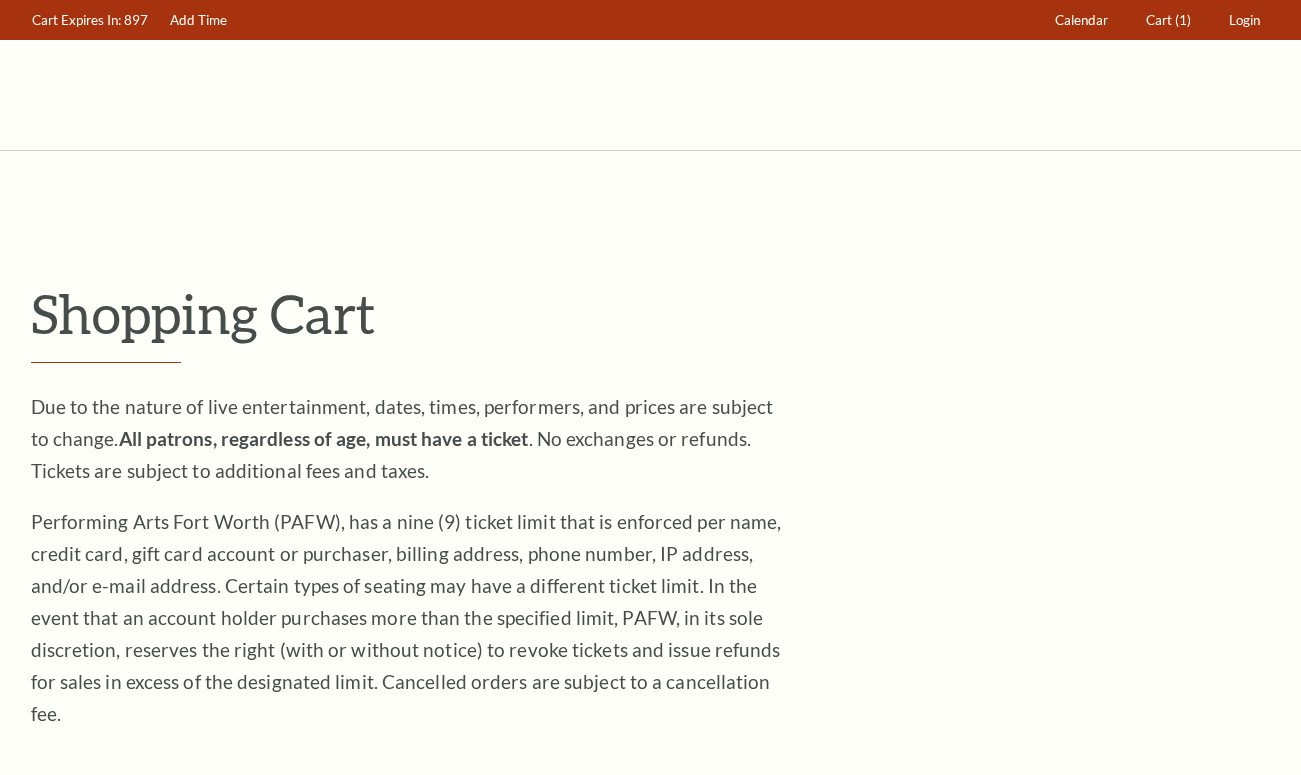 scroll, scrollTop: 0, scrollLeft: 0, axis: both 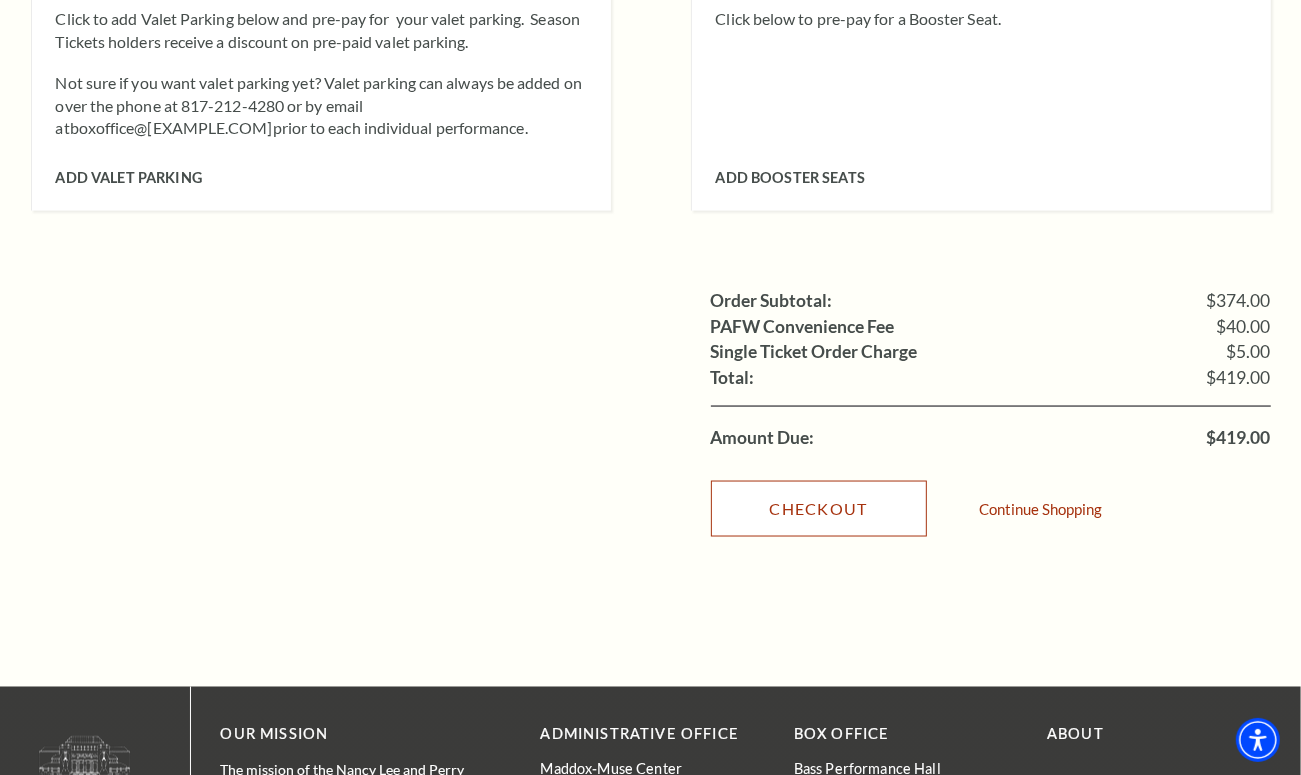 click on "Checkout" at bounding box center (819, 509) 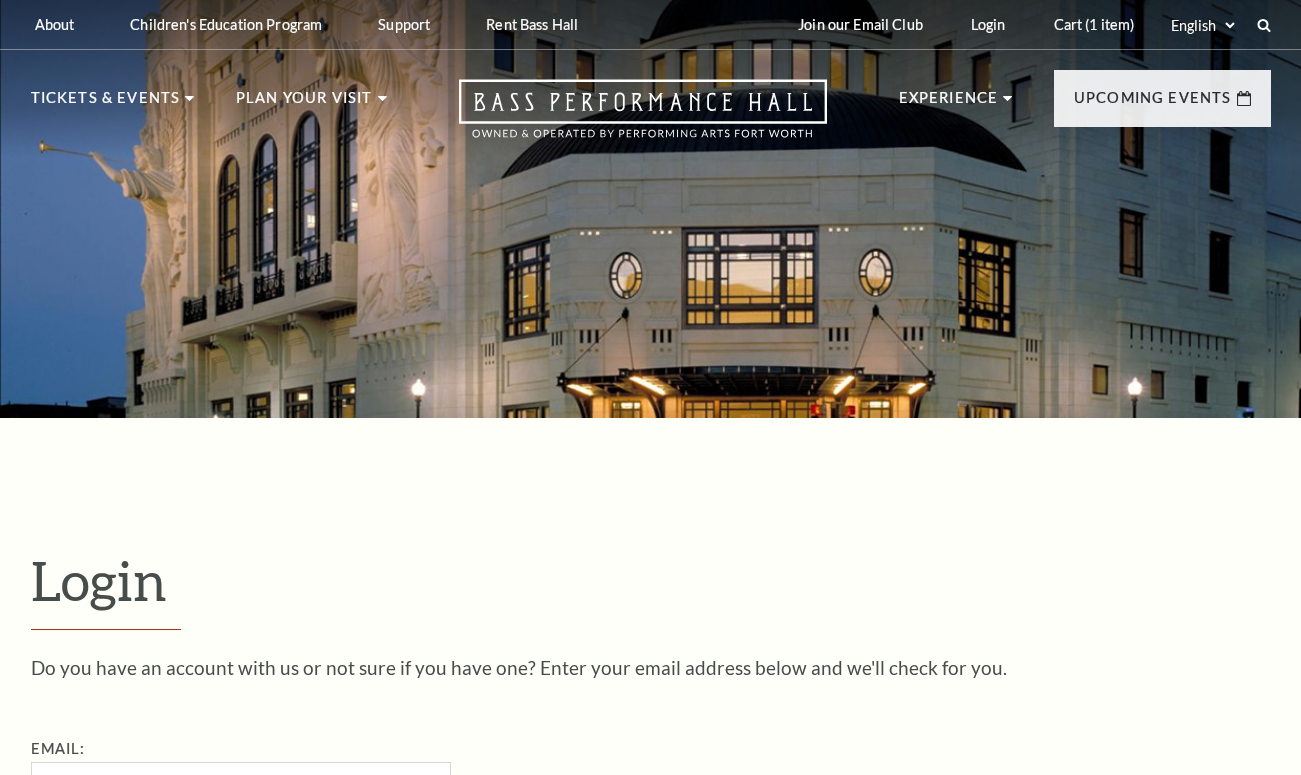 scroll, scrollTop: 547, scrollLeft: 0, axis: vertical 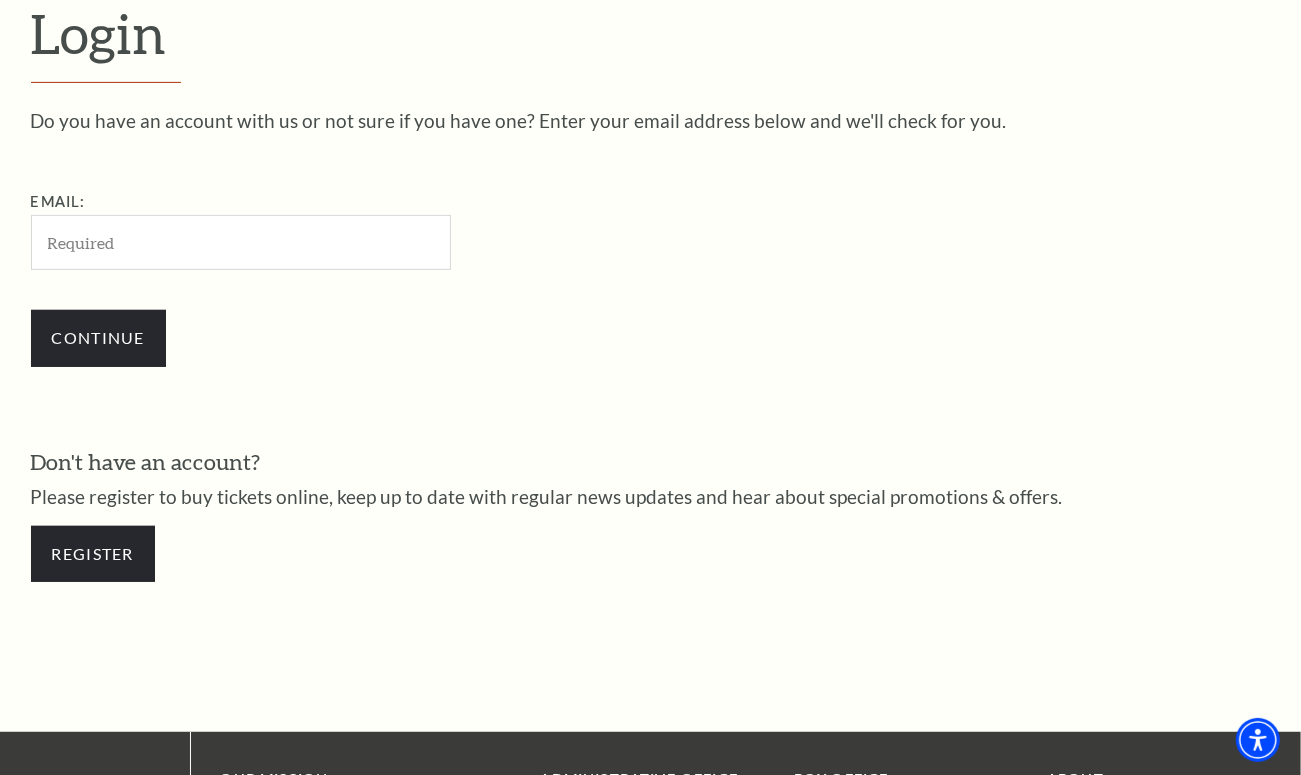 click on "Email:" at bounding box center (241, 242) 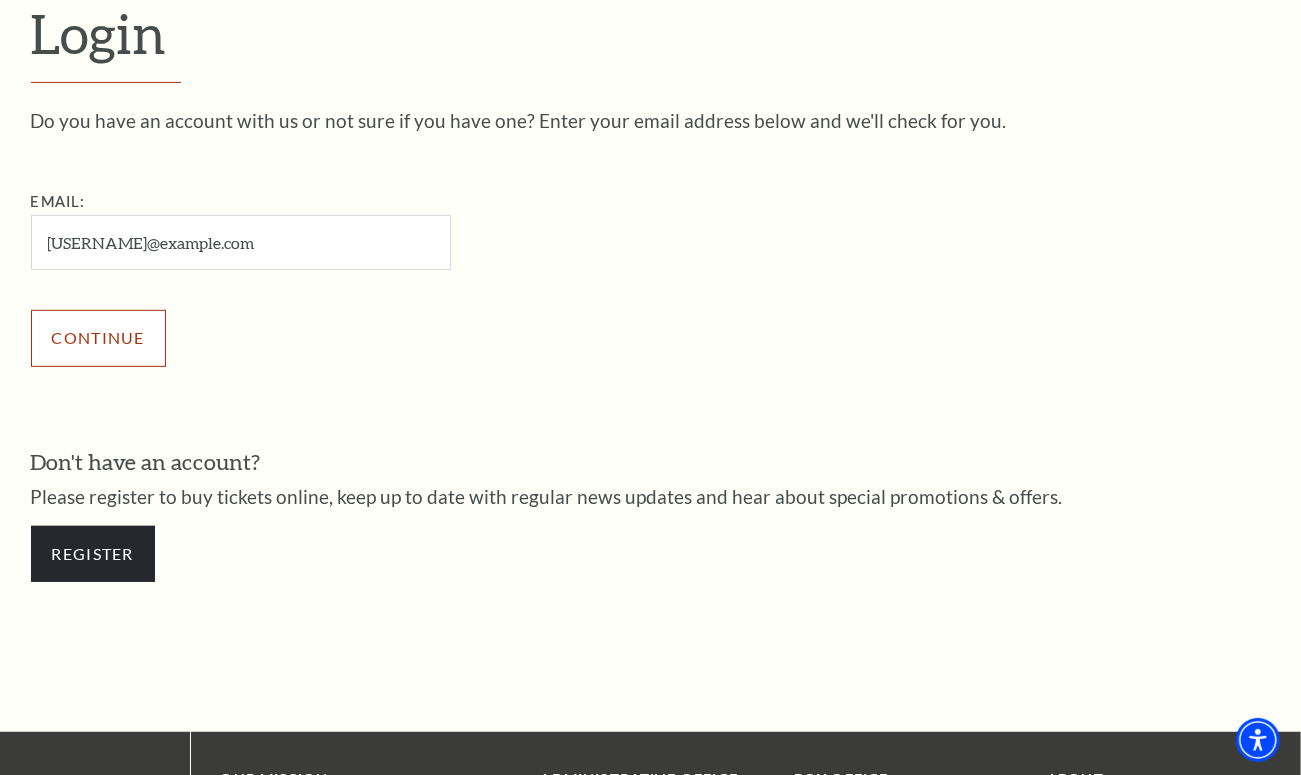 click on "Continue" at bounding box center (98, 338) 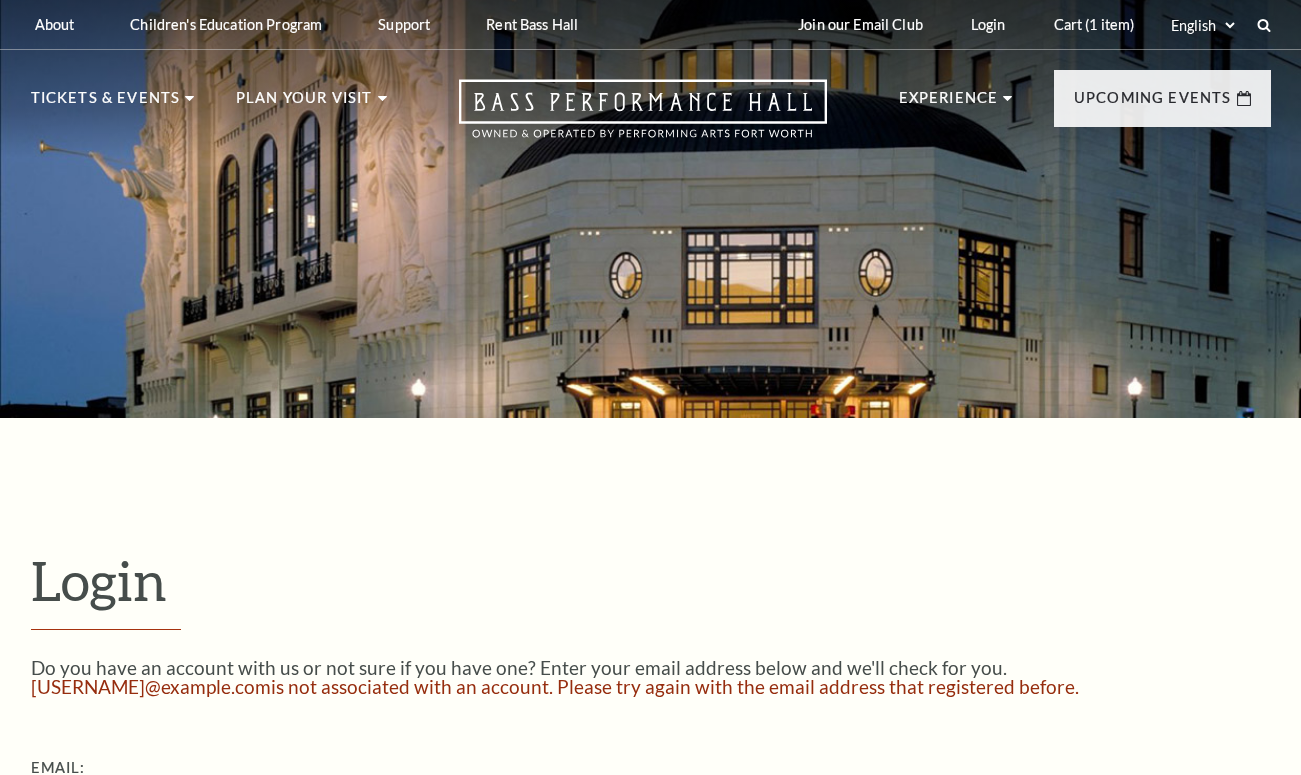 scroll, scrollTop: 421, scrollLeft: 0, axis: vertical 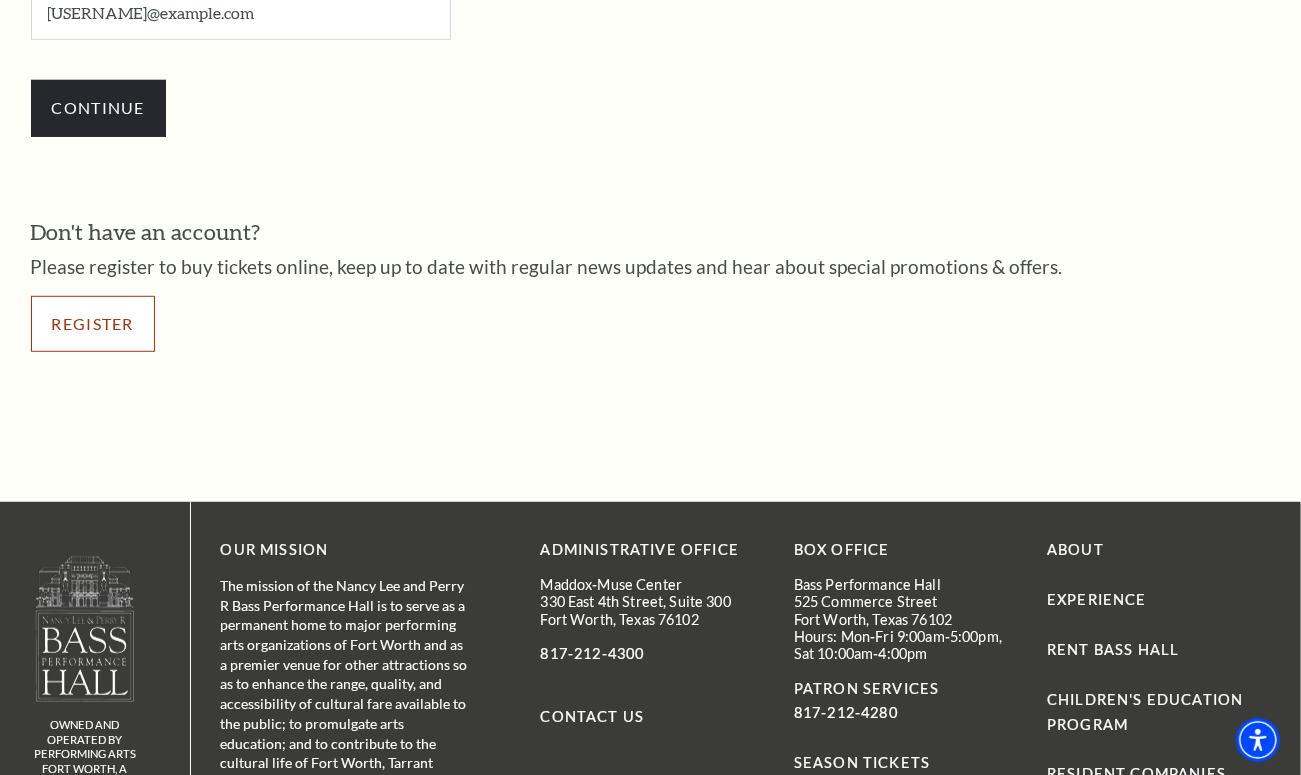 click on "Register" at bounding box center (93, 324) 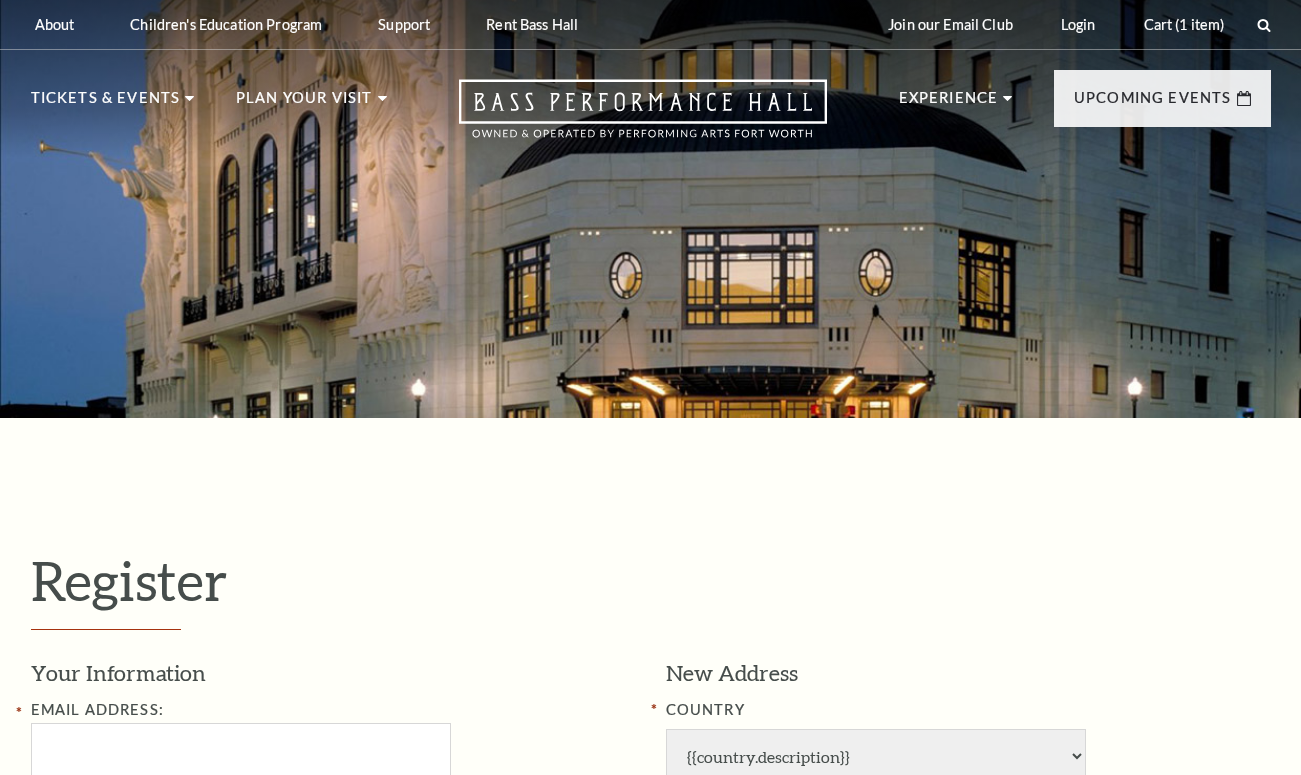 scroll, scrollTop: 0, scrollLeft: 0, axis: both 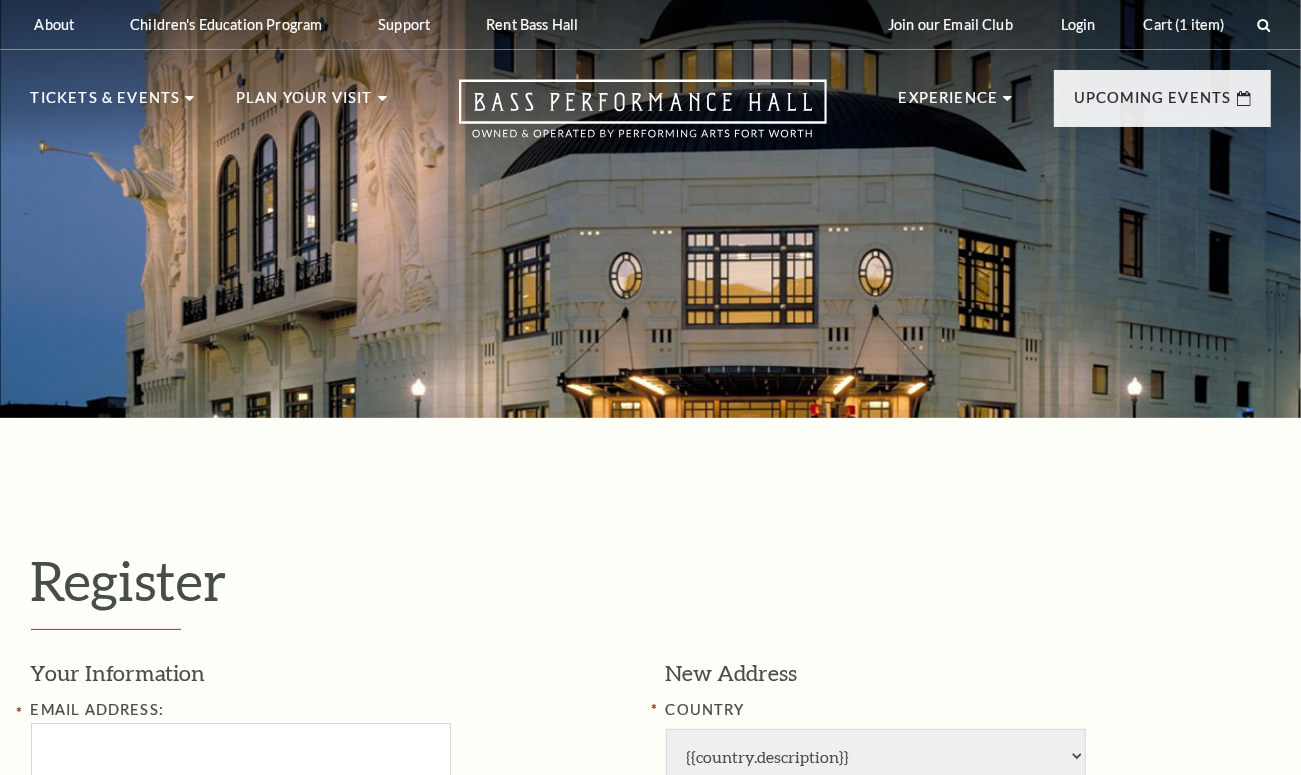 select on "1" 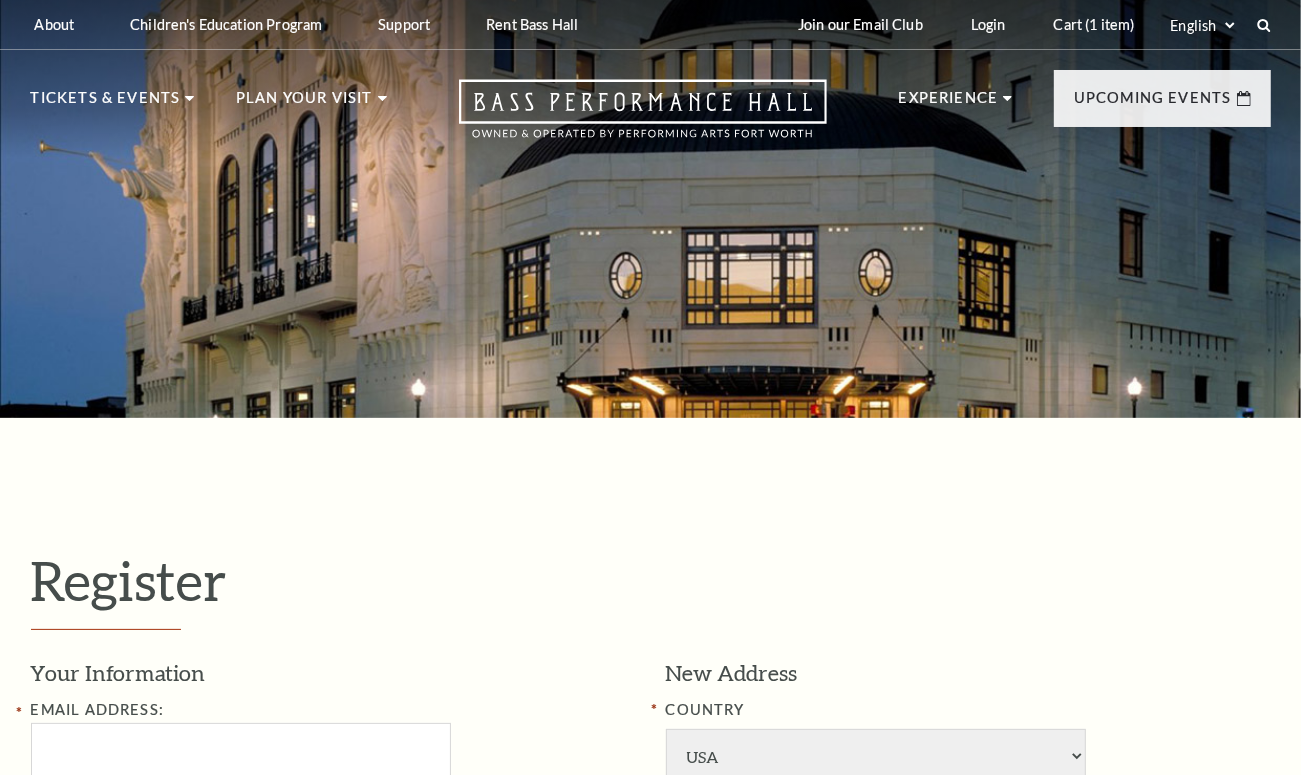 scroll, scrollTop: 375, scrollLeft: 0, axis: vertical 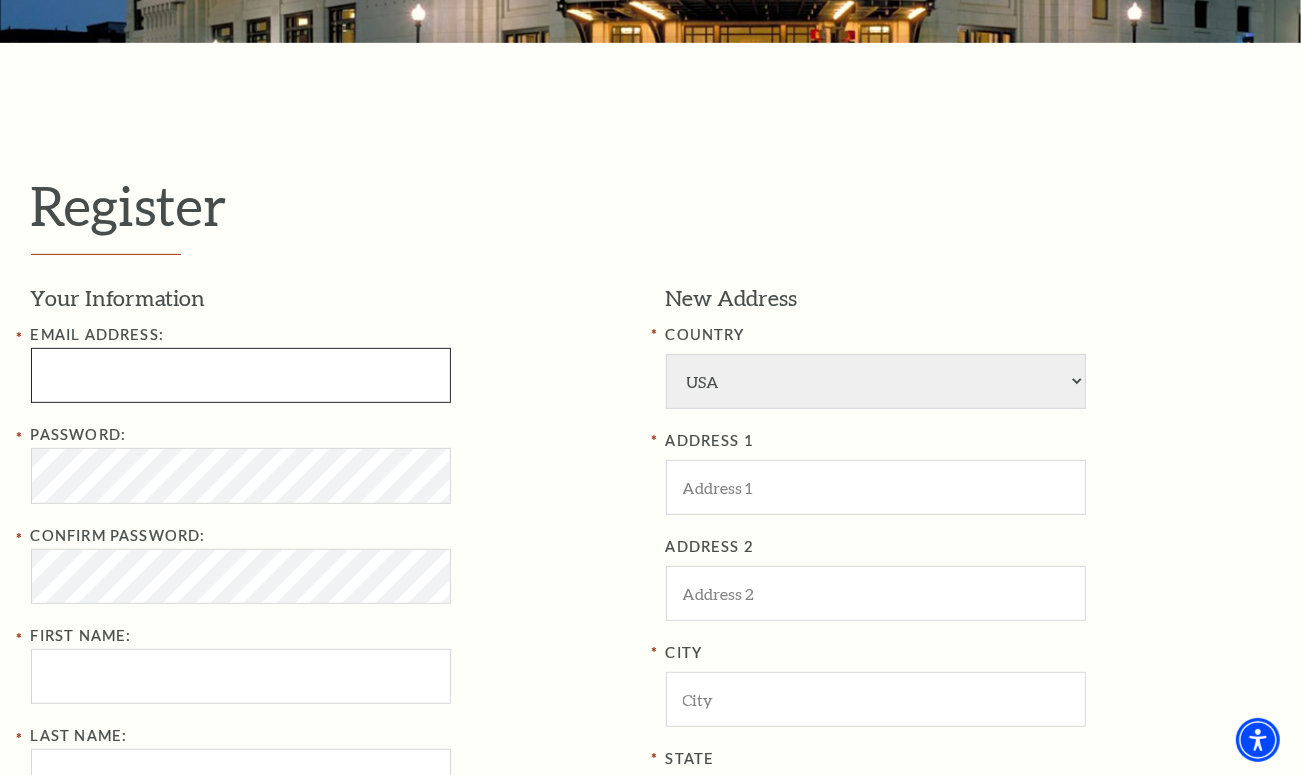 click at bounding box center [241, 375] 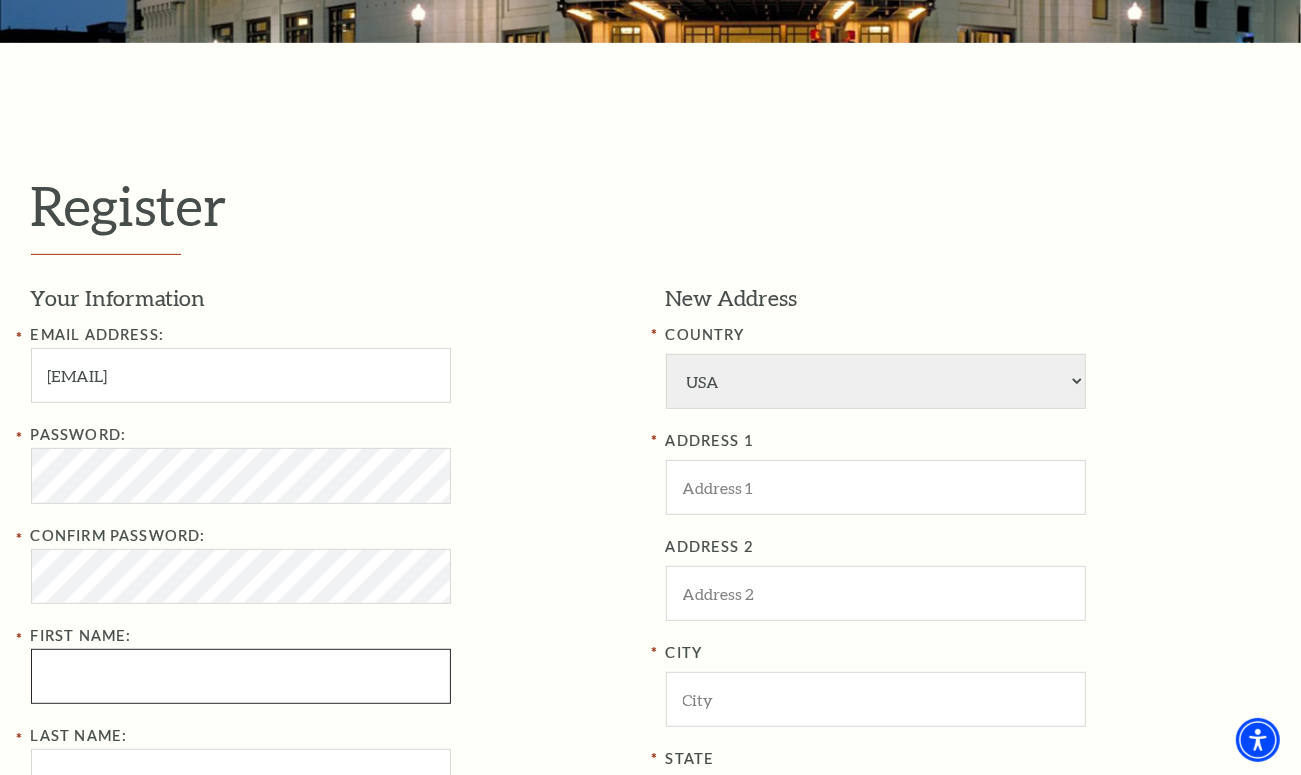 type on "Armstrong" 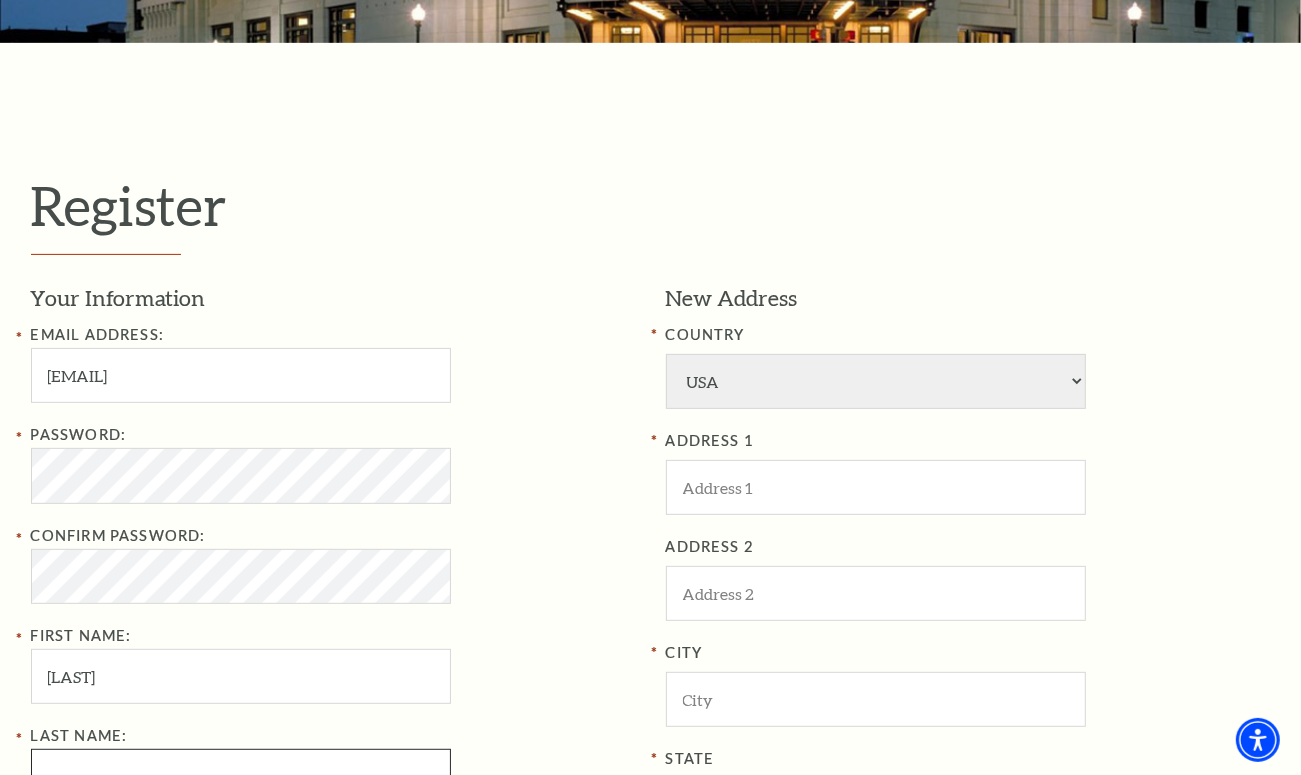 type on "Kevin J." 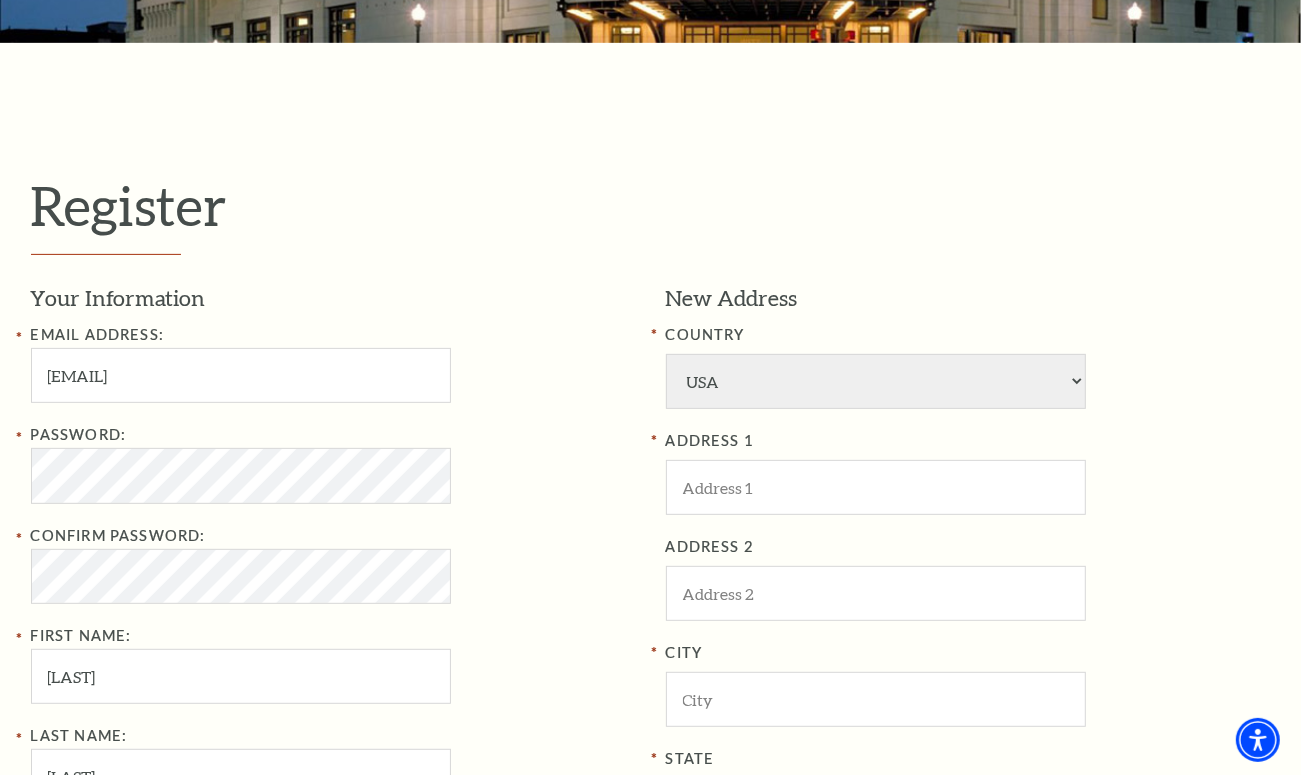type on "4062729157" 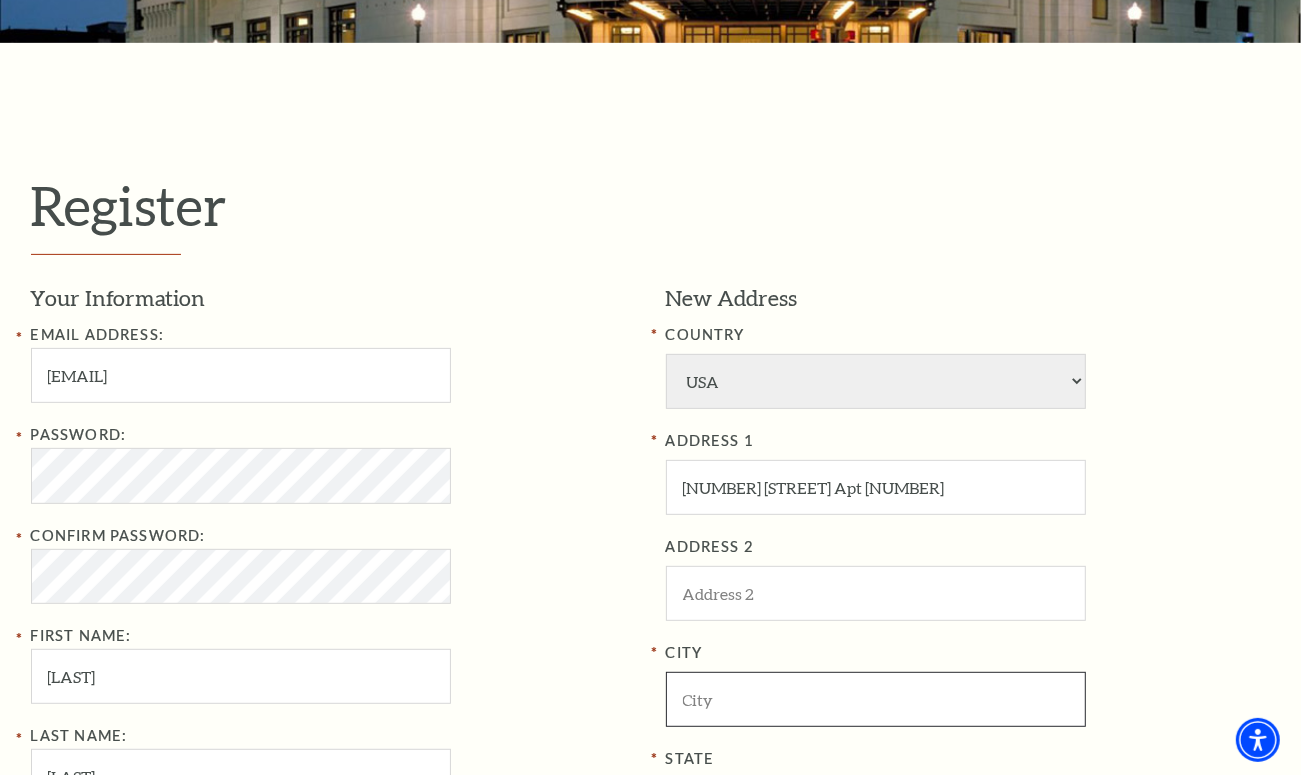 type on "Los Angeles" 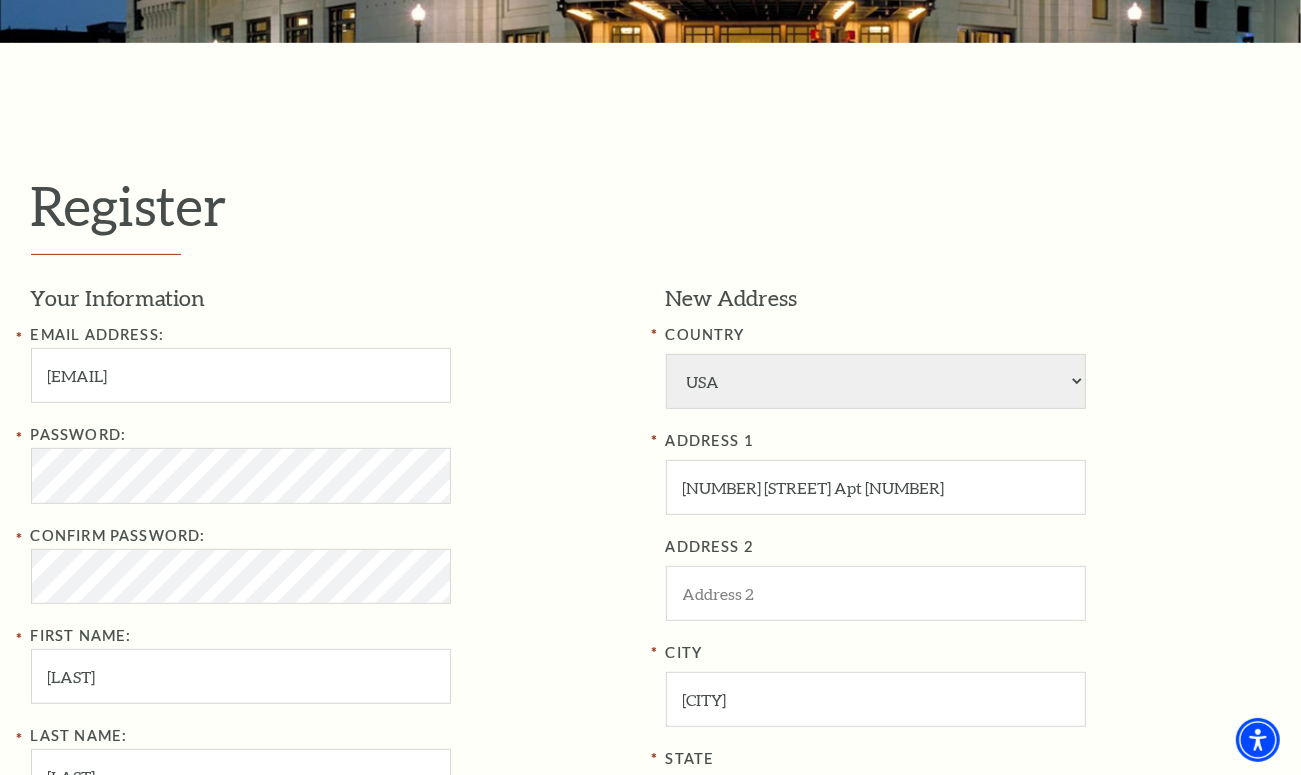 select on "CA" 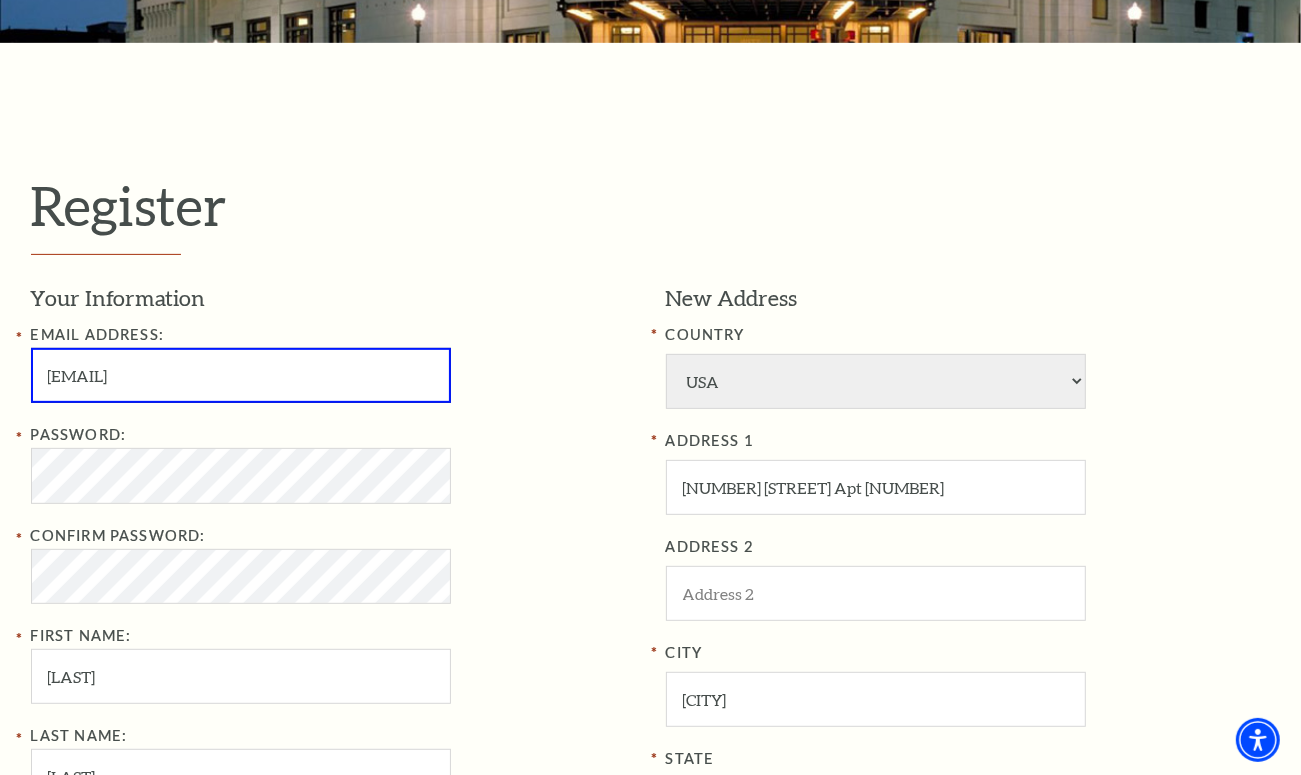 type on "[EMAIL]" 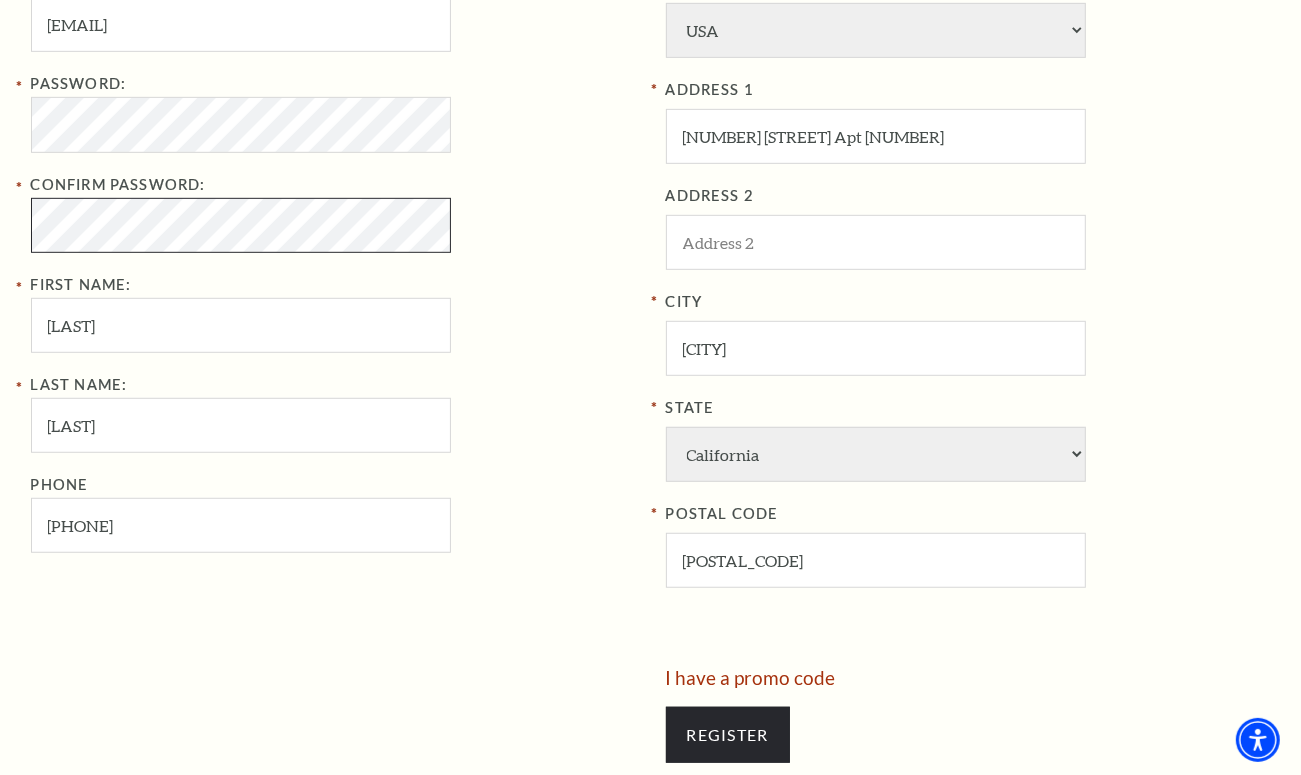 scroll, scrollTop: 750, scrollLeft: 0, axis: vertical 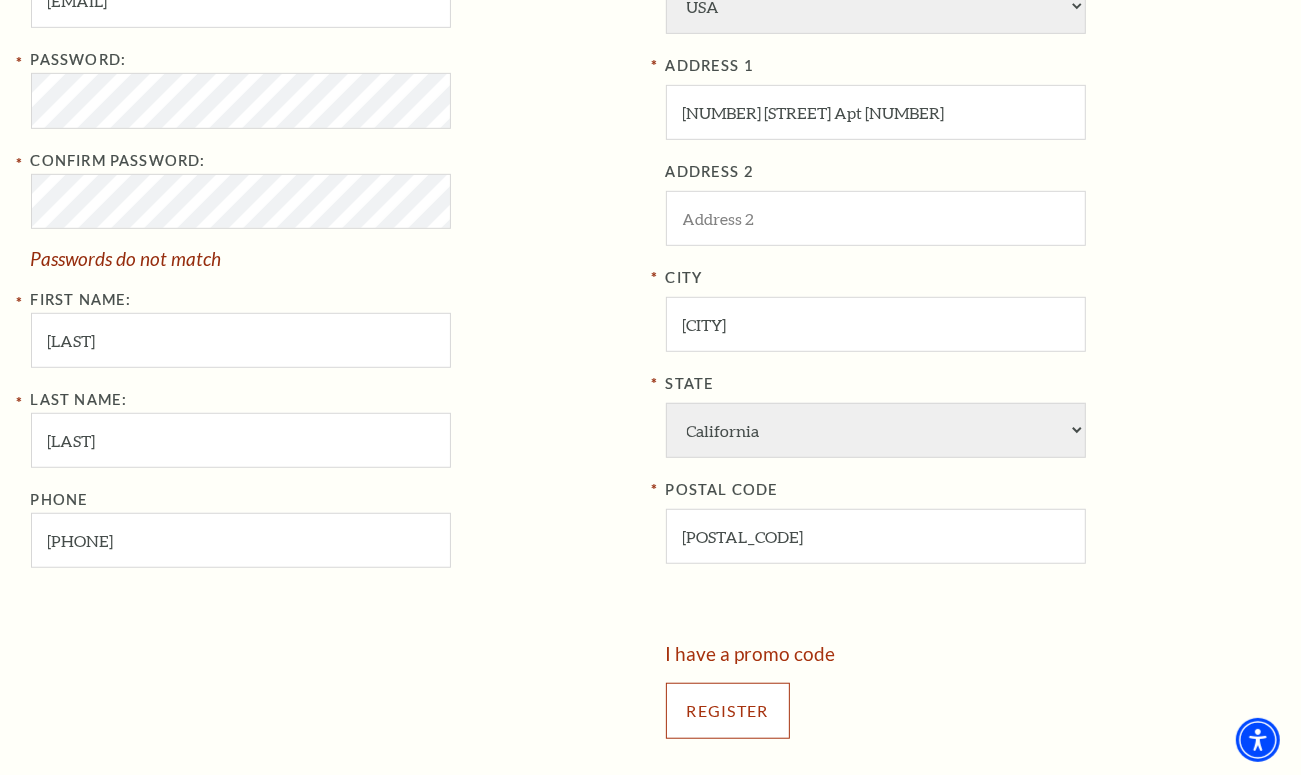 click on "Register" at bounding box center [728, 711] 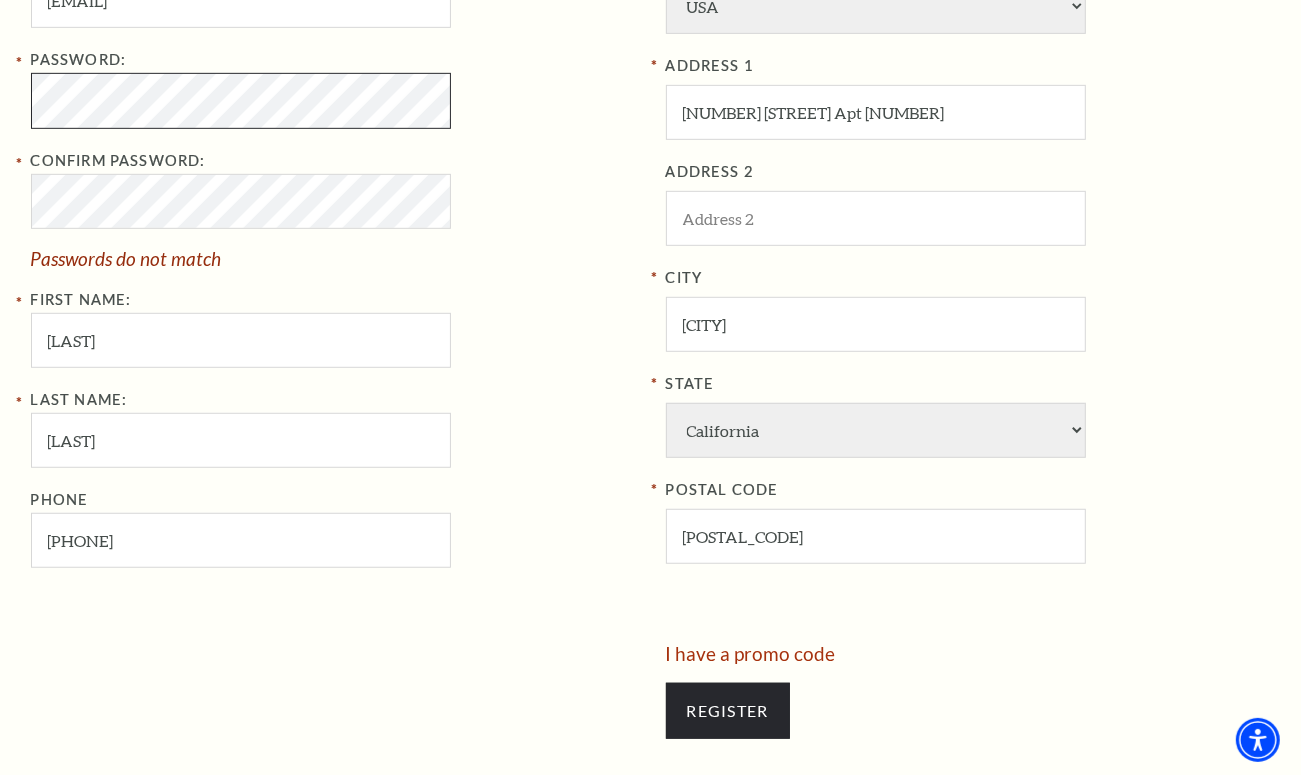 click on "Register
Your Information
Email Address:   MarySWgfeingarten@gmail.com     Password:       Confirm Password:     Passwords do not match   First Name:   Armstrong     Last Name:   Kevin J.     Phone   406-272-9157
New Address
COUNTRY   Afghanistan Albania Algeria Andorra Angola Antigua and Barbuda Argentina Aruba Australia Austria Azores Bahamas Bahrain Bangladesh Barbados Belgium Belize Benin Bermuda Bhutan Bolivia Botswana Brazil British Virgin Islnd Brunei Darussalam Bulgaria Burkina Faso Burma Burundi Cameroon Canada Canal Zone Canary Islands Cape Verde Cayman Islands Central African Rep Chad Channel Islands Chile Colombia Comoros Confed of Senegambia Congo Cook Islands Costa Rica Croatia Cuba Curacao Cyprus Czechoslovakia Dahomey Denmark Fiji" at bounding box center (651, 278) 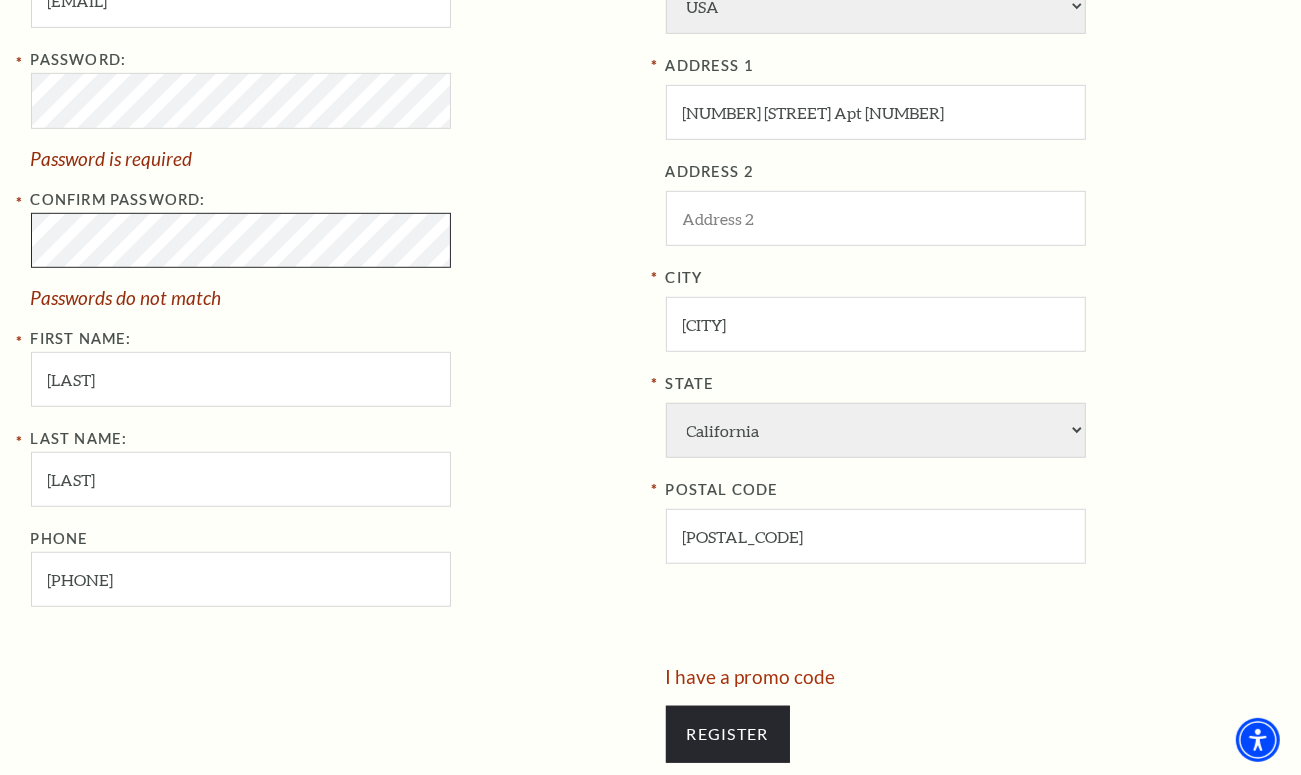 click on "Register
Your Information
Email Address:   MarySWgfeingarten@gmail.com     Password:     Password is required   Confirm Password:     Passwords do not match   First Name:   Armstrong     Last Name:   Kevin J.     Phone   406-272-9157
New Address
COUNTRY   Afghanistan Albania Algeria Andorra Angola Antigua and Barbuda Argentina Aruba Australia Austria Azores Bahamas Bahrain Bangladesh Barbados Belgium Belize Benin Bermuda Bhutan Bolivia Botswana Brazil British Virgin Islnd Brunei Darussalam Bulgaria Burkina Faso Burma Burundi Cameroon Canada Canal Zone Canary Islands Cape Verde Cayman Islands Central African Rep Chad Channel Islands Chile Colombia Comoros Confed of Senegambia Congo Cook Islands Costa Rica Croatia Cuba Curacao Cyprus Fiji" at bounding box center [650, 290] 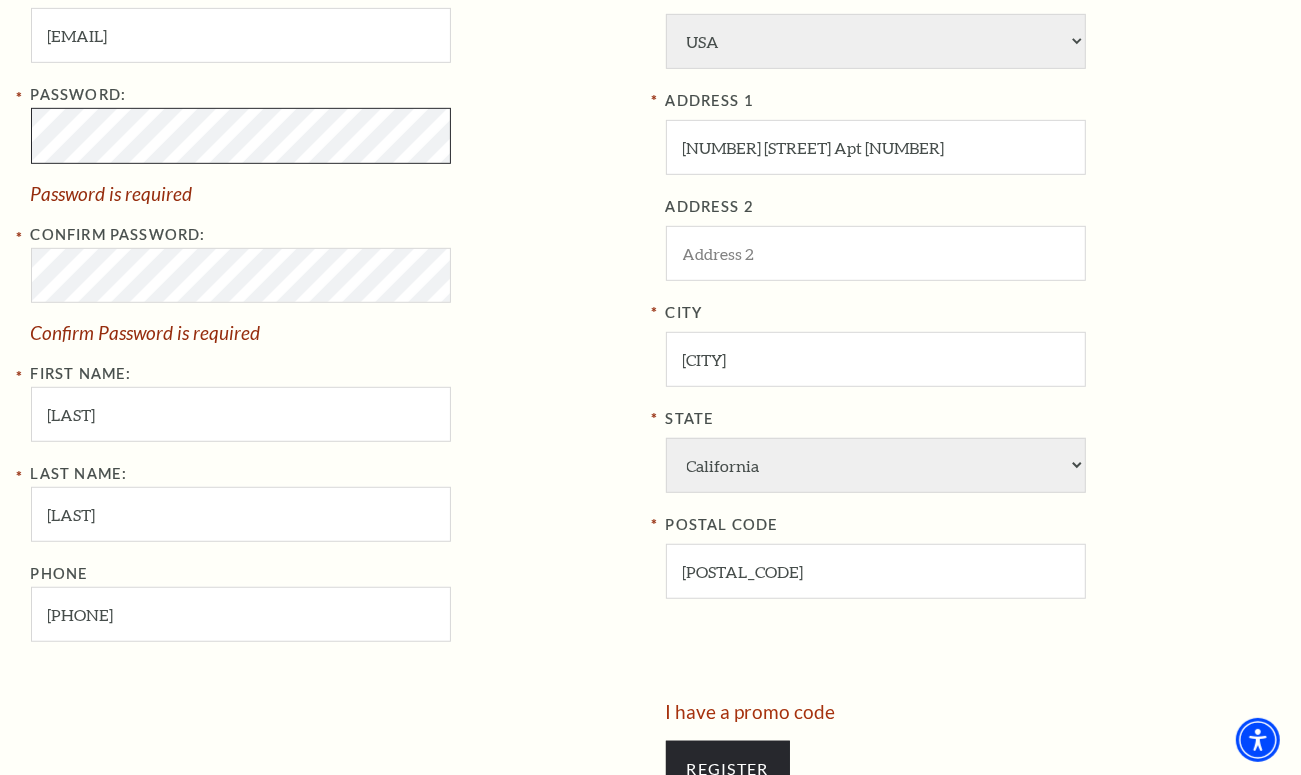 scroll, scrollTop: 750, scrollLeft: 0, axis: vertical 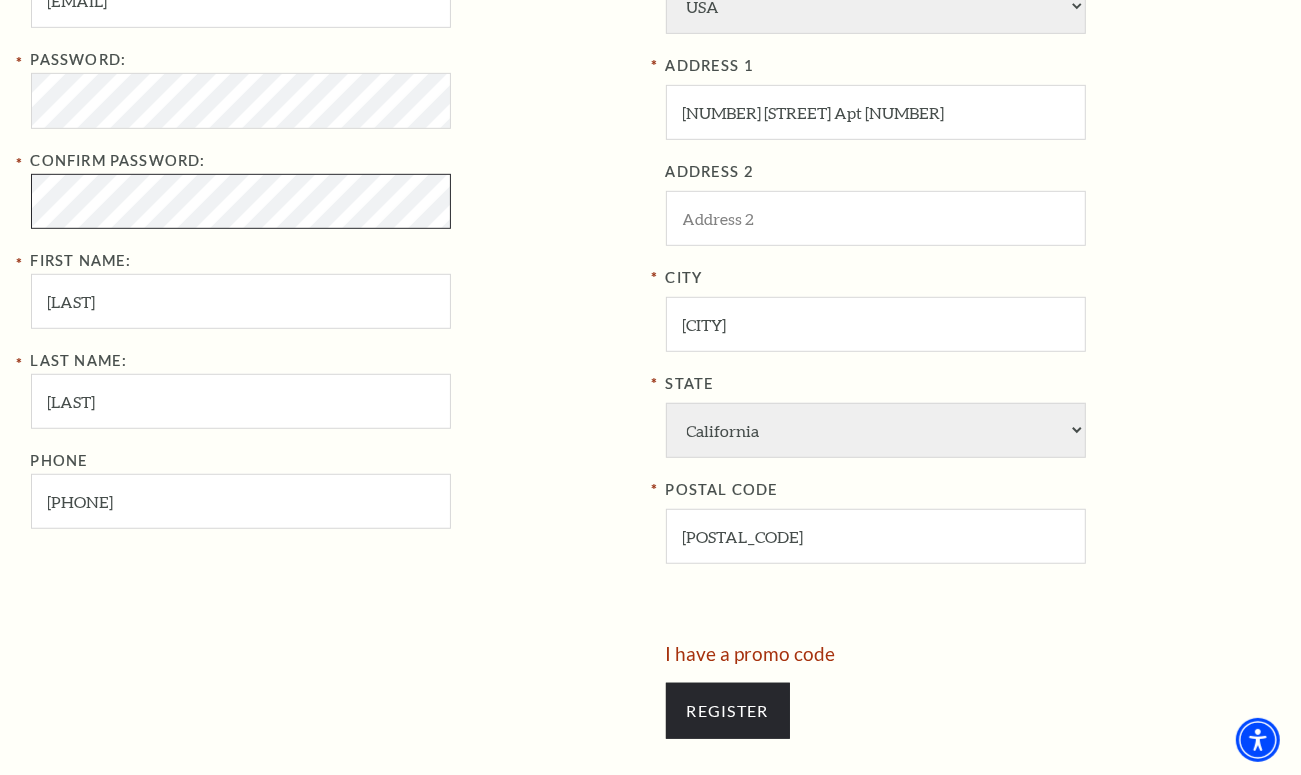 click on "Register" at bounding box center [728, 711] 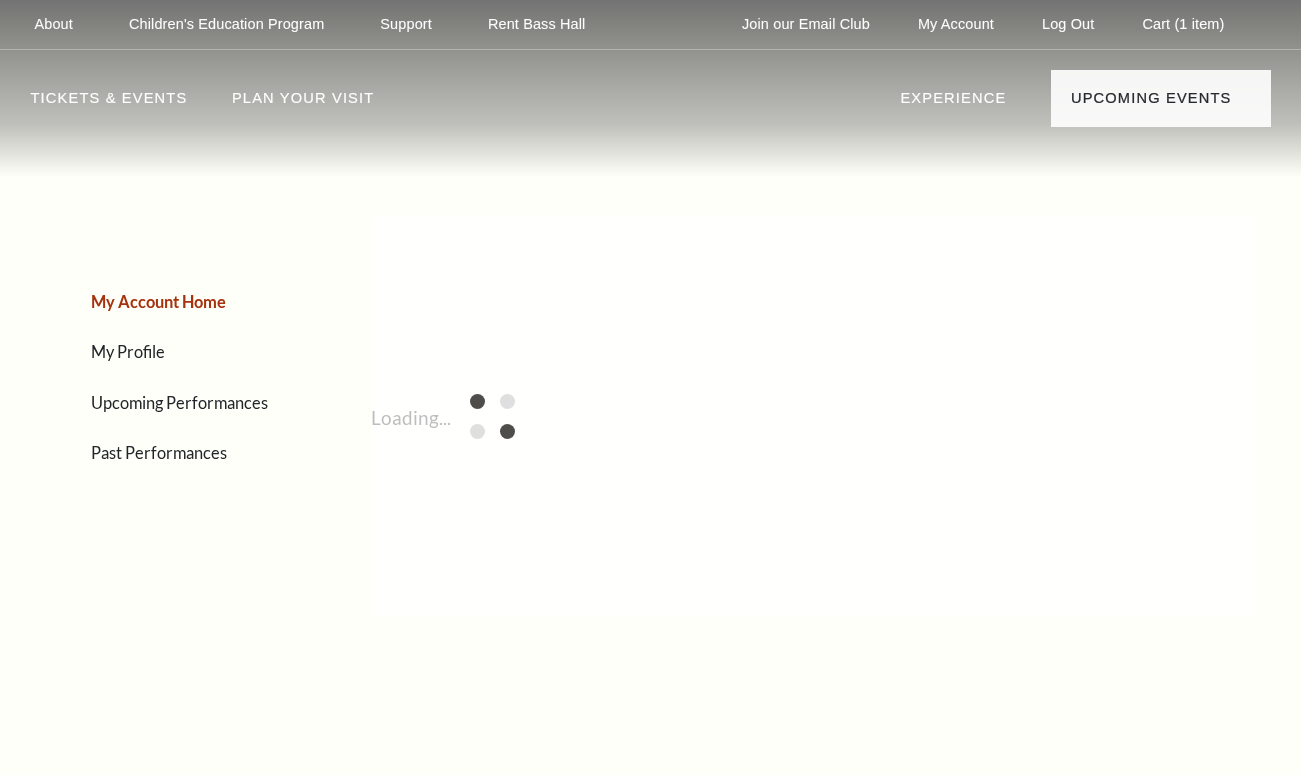 scroll, scrollTop: 0, scrollLeft: 0, axis: both 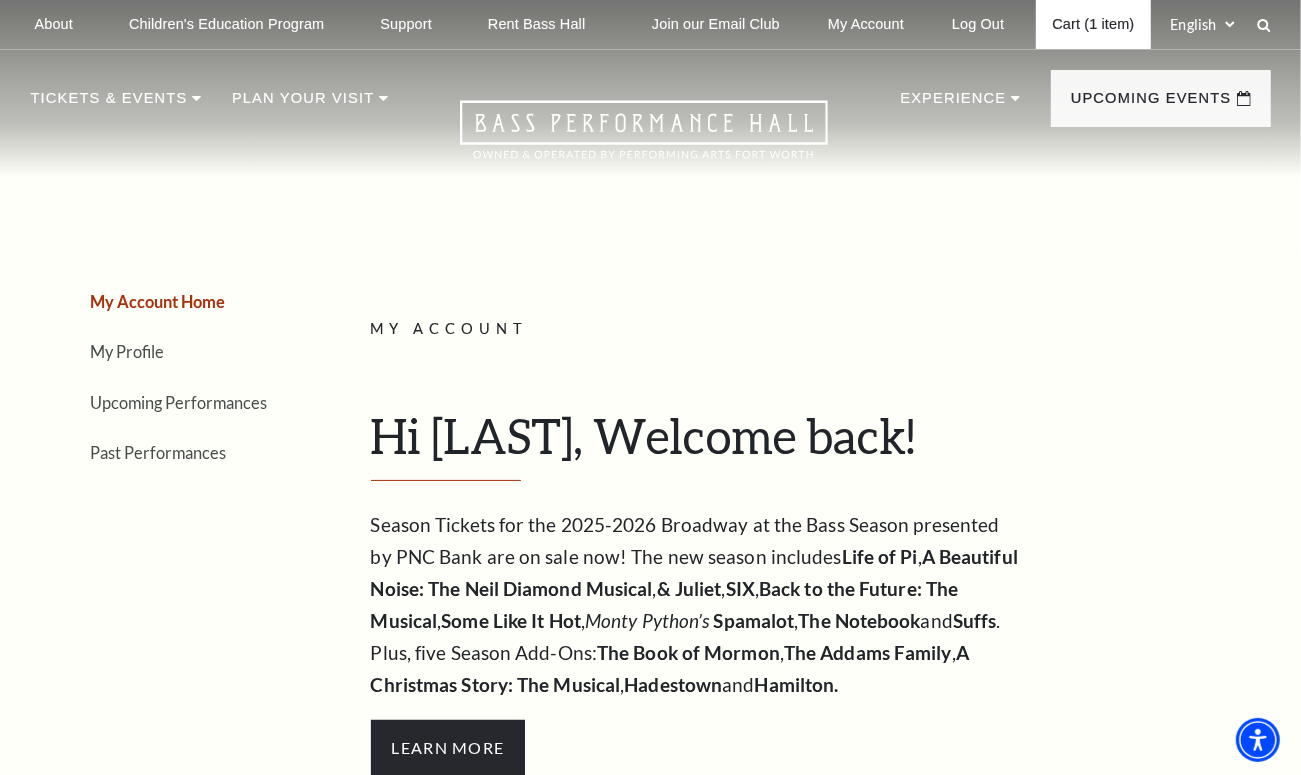 click on "Cart (1 item)" at bounding box center (1093, 24) 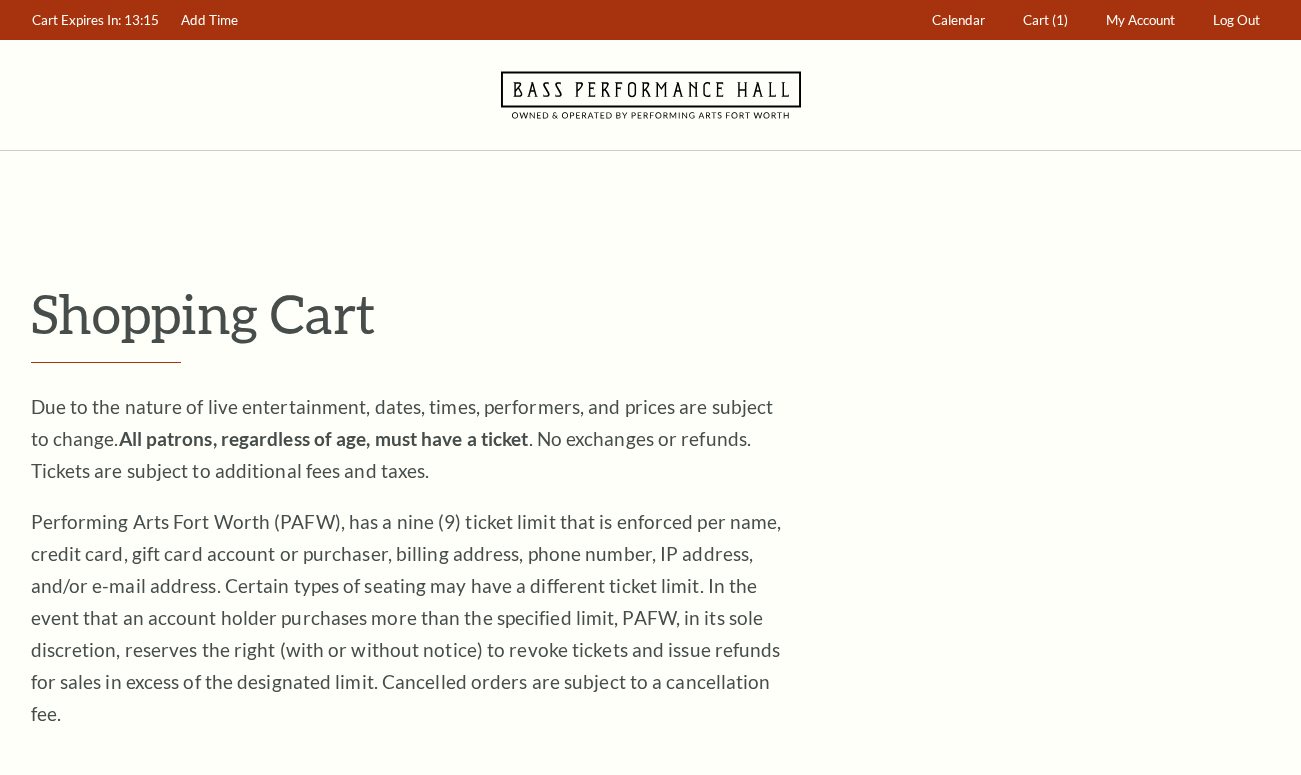 scroll, scrollTop: 0, scrollLeft: 0, axis: both 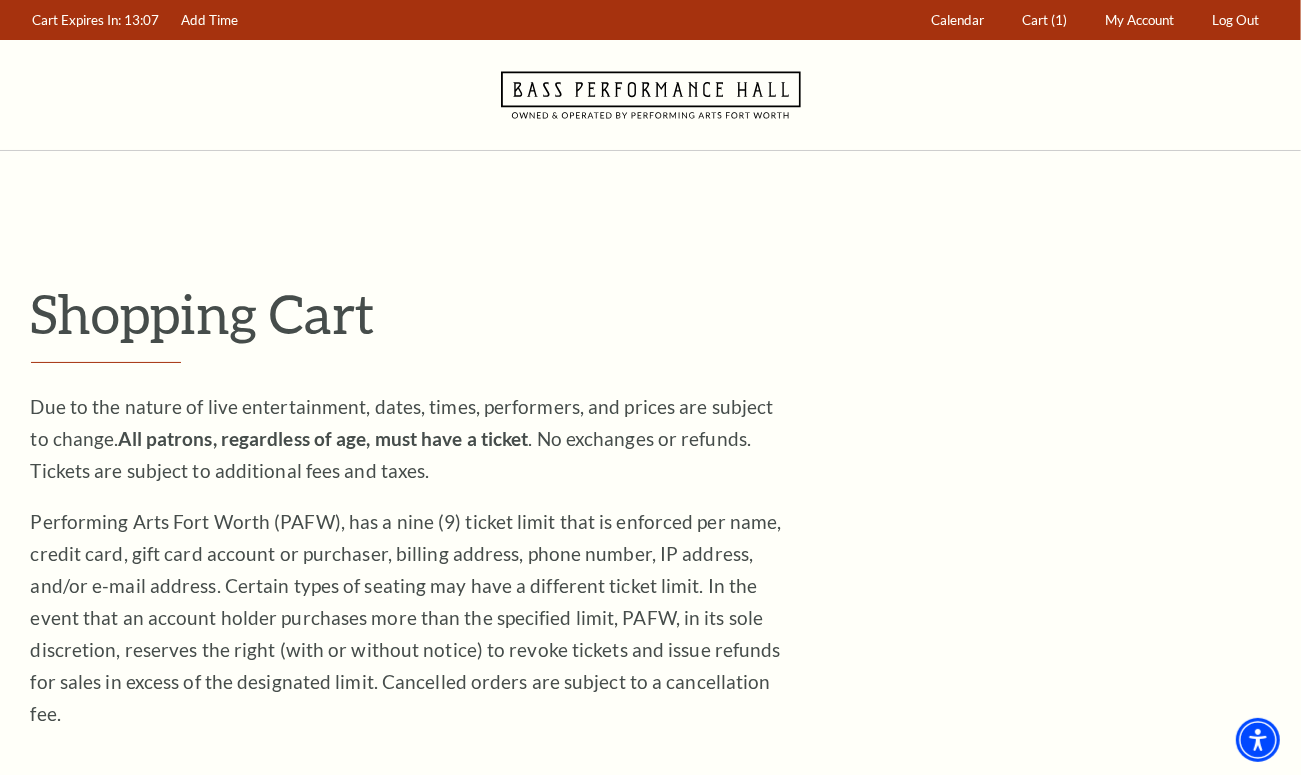 click on "Shopping Cart
Due to the nature of live entertainment, dates, times, performers, and prices are subject to change.  All patrons, regardless of age, must have a ticket . No exchanges or refunds. Tickets are subject to additional fees and taxes.
Performing Arts Fort Worth (PAFW), has a nine (9) ticket limit that is enforced per name, credit card, gift card account or purchaser, billing address, phone number, IP address, and/or e-mail address. Certain types of seating may have a different ticket limit. In the event that an account holder purchases more than the specified limit, PAFW, in its sole discretion, reserves the right (with or without notice) to revoke tickets and issue refunds for sales in excess of the designated limit. Cancelled orders are subject to a cancellation fee.
4" at bounding box center [651, 1417] 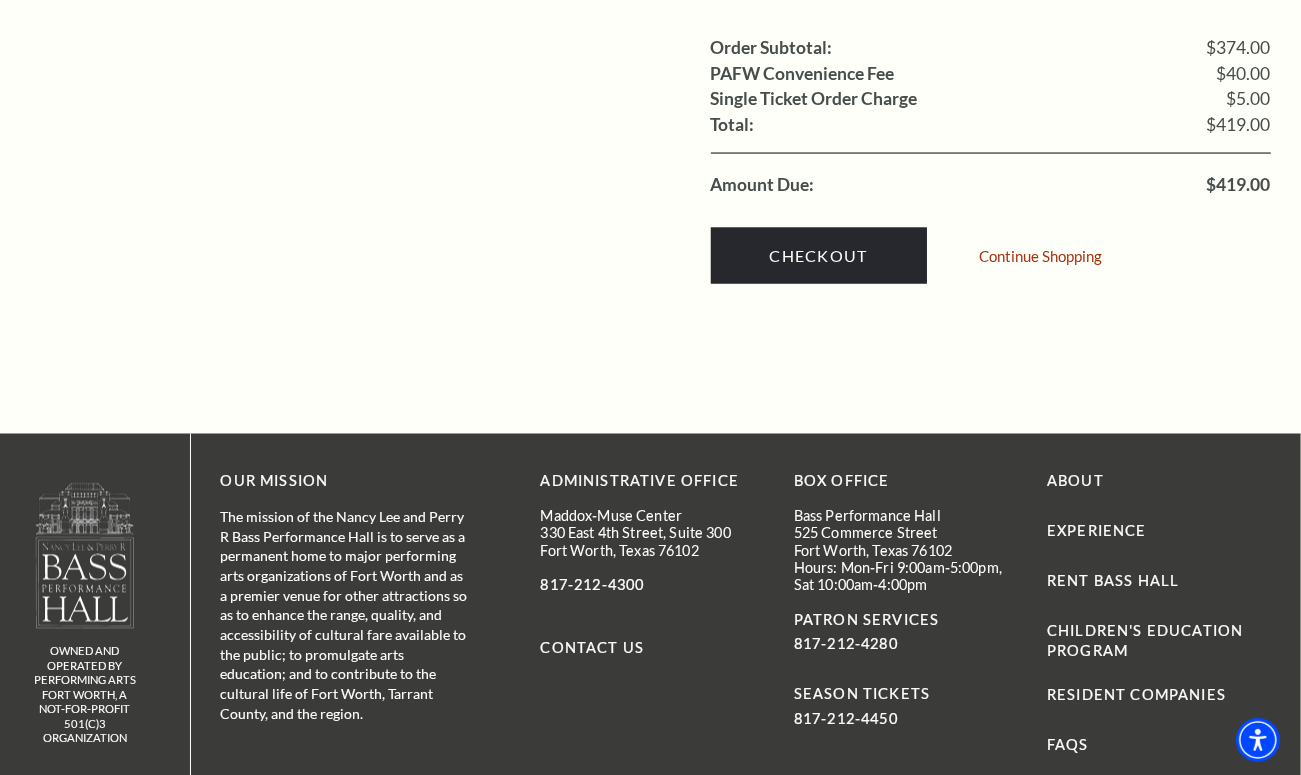 scroll, scrollTop: 1875, scrollLeft: 0, axis: vertical 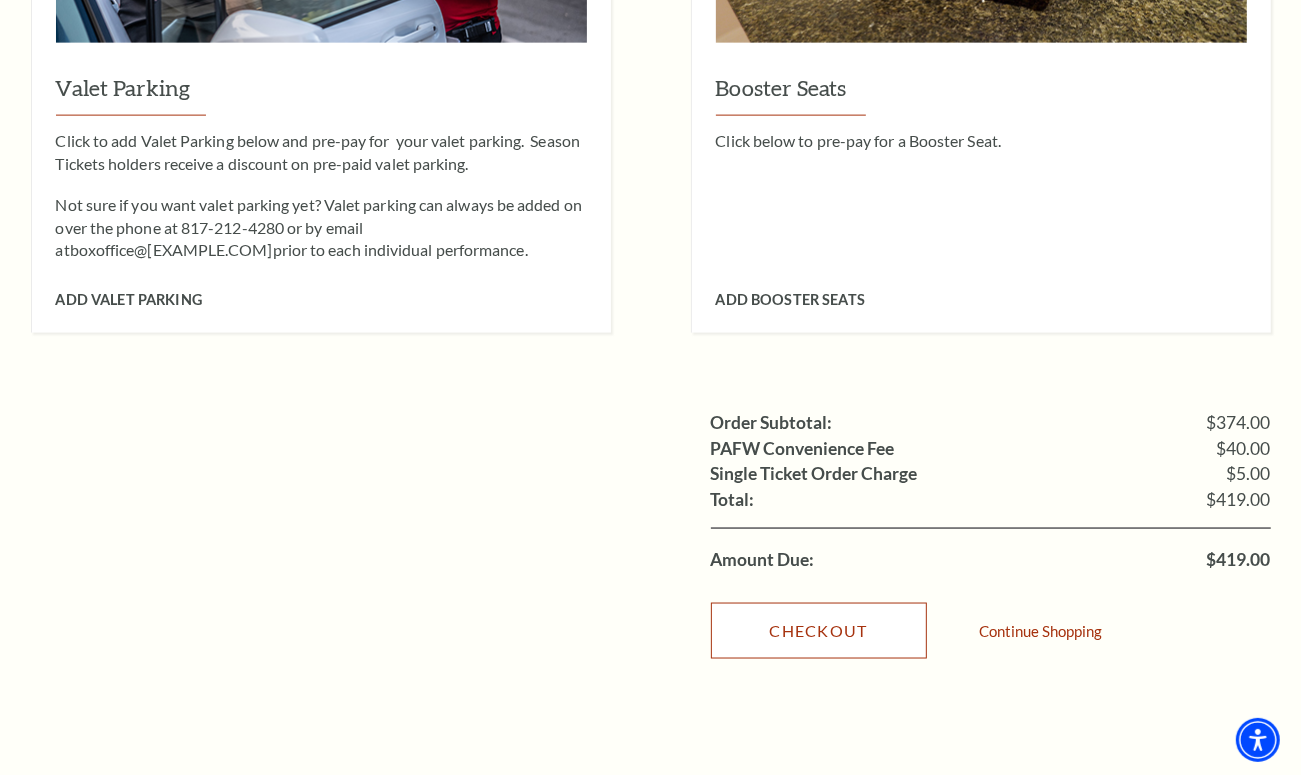 click on "Checkout" at bounding box center [819, 631] 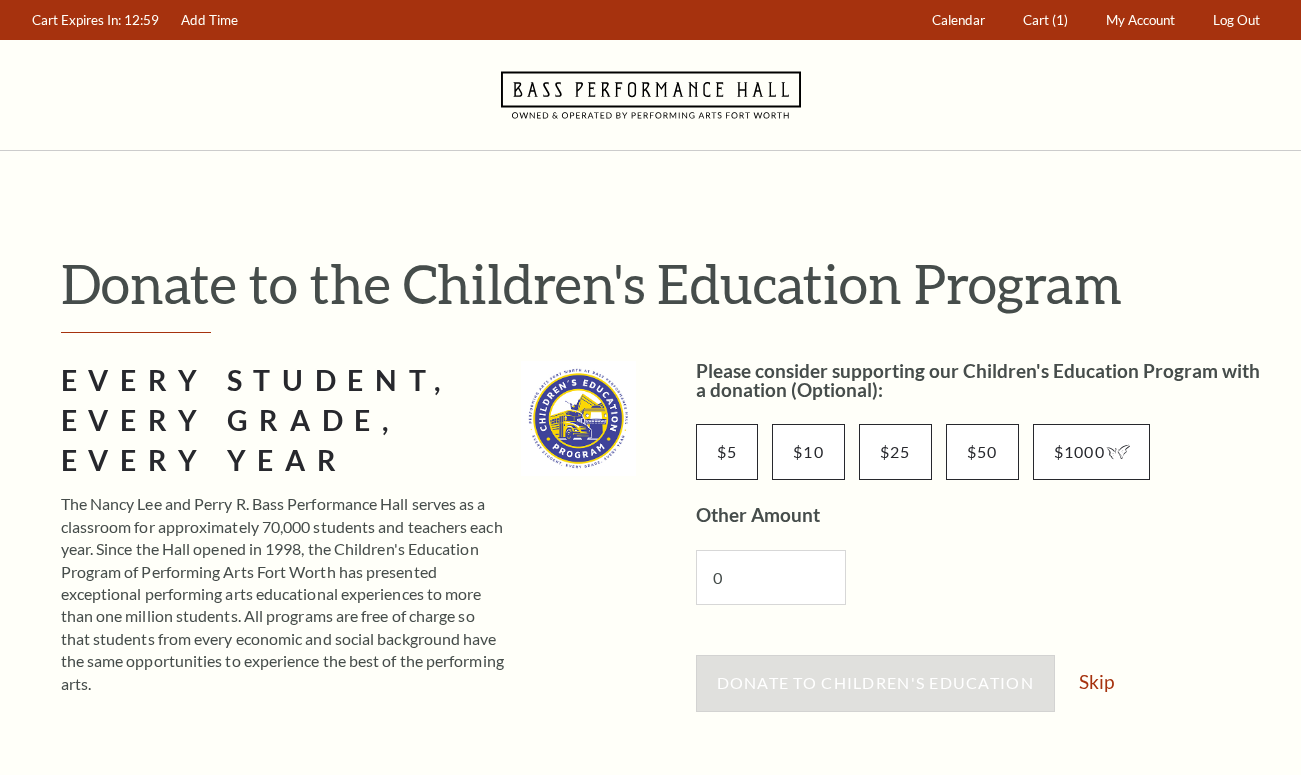 scroll, scrollTop: 0, scrollLeft: 0, axis: both 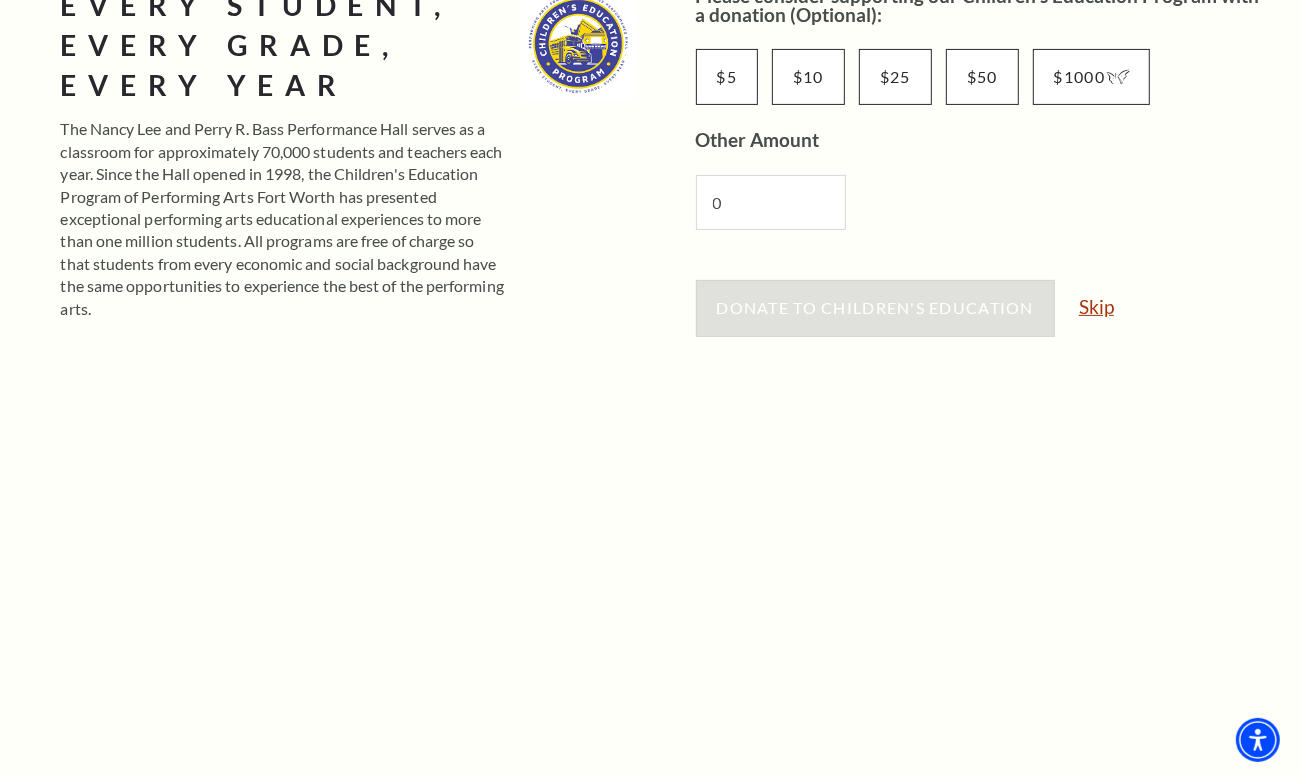 click on "Skip" at bounding box center [1096, 306] 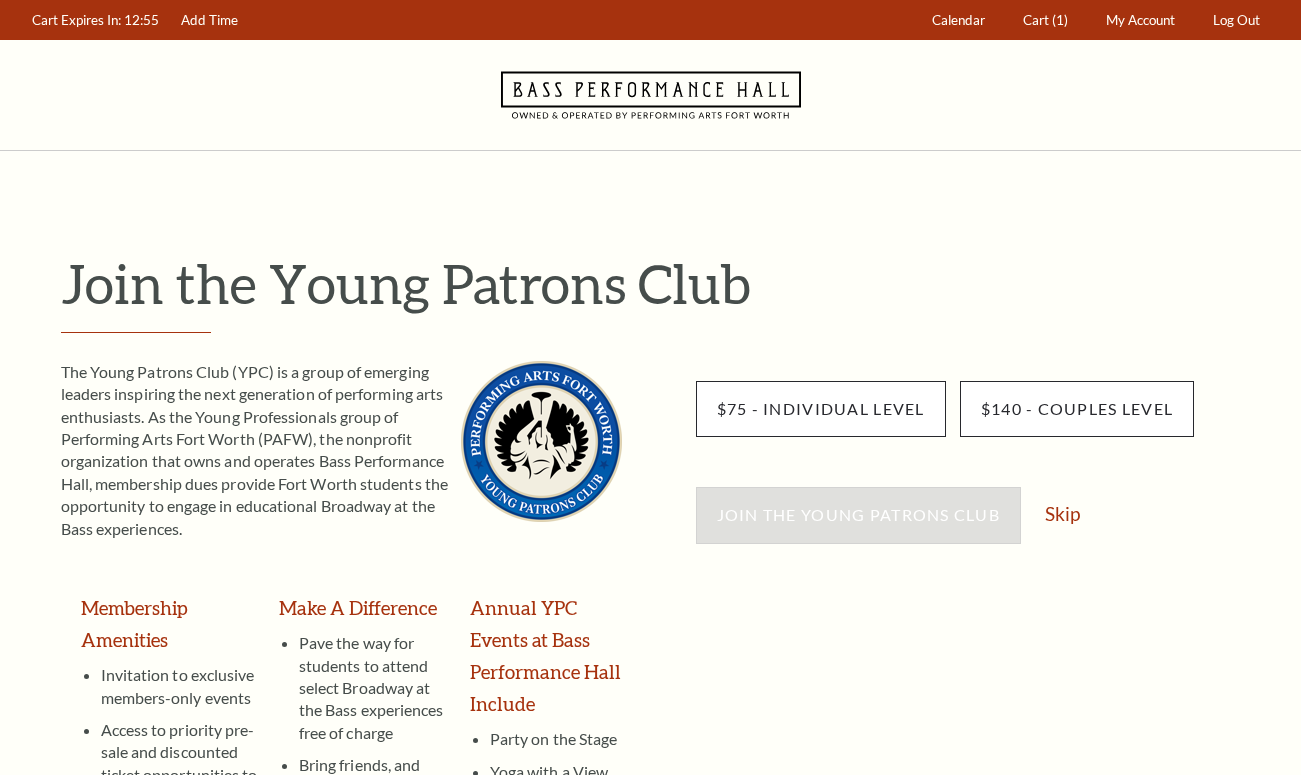 scroll, scrollTop: 0, scrollLeft: 0, axis: both 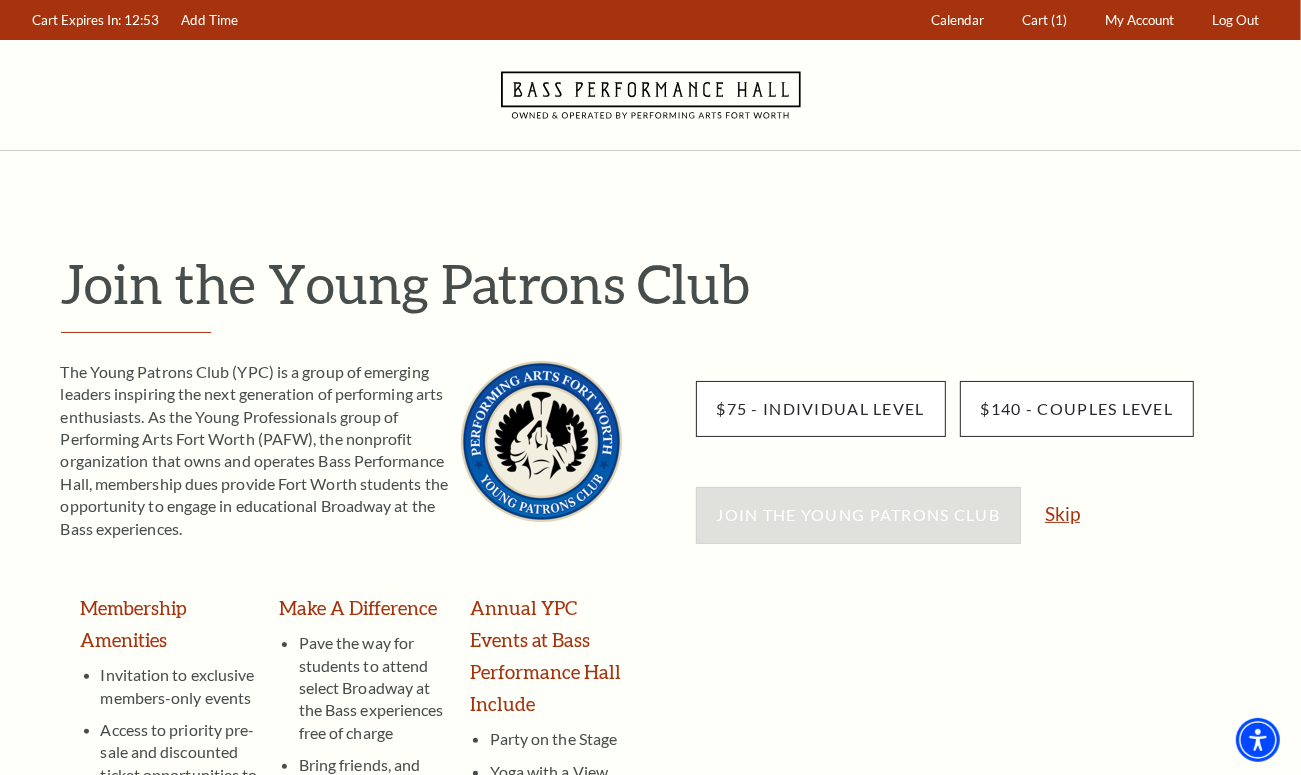 click on "Skip" at bounding box center (1062, 513) 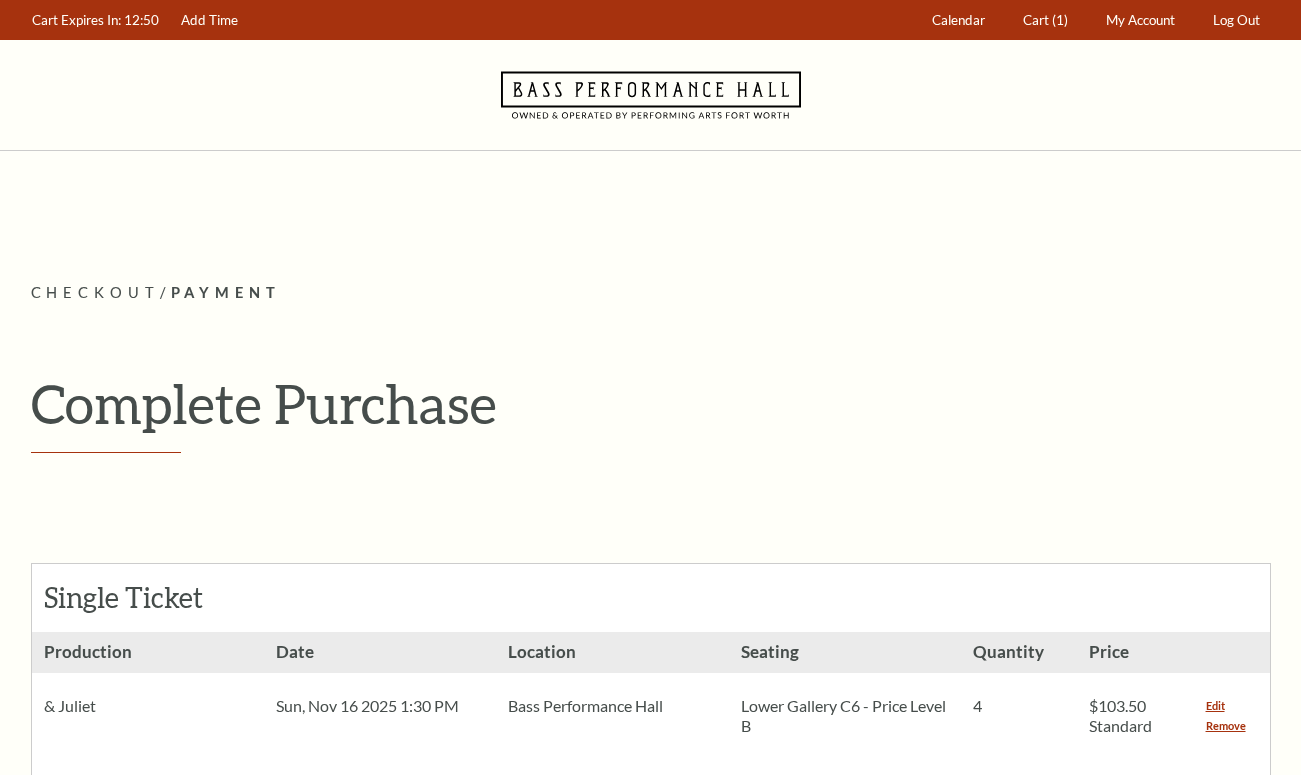 scroll, scrollTop: 0, scrollLeft: 0, axis: both 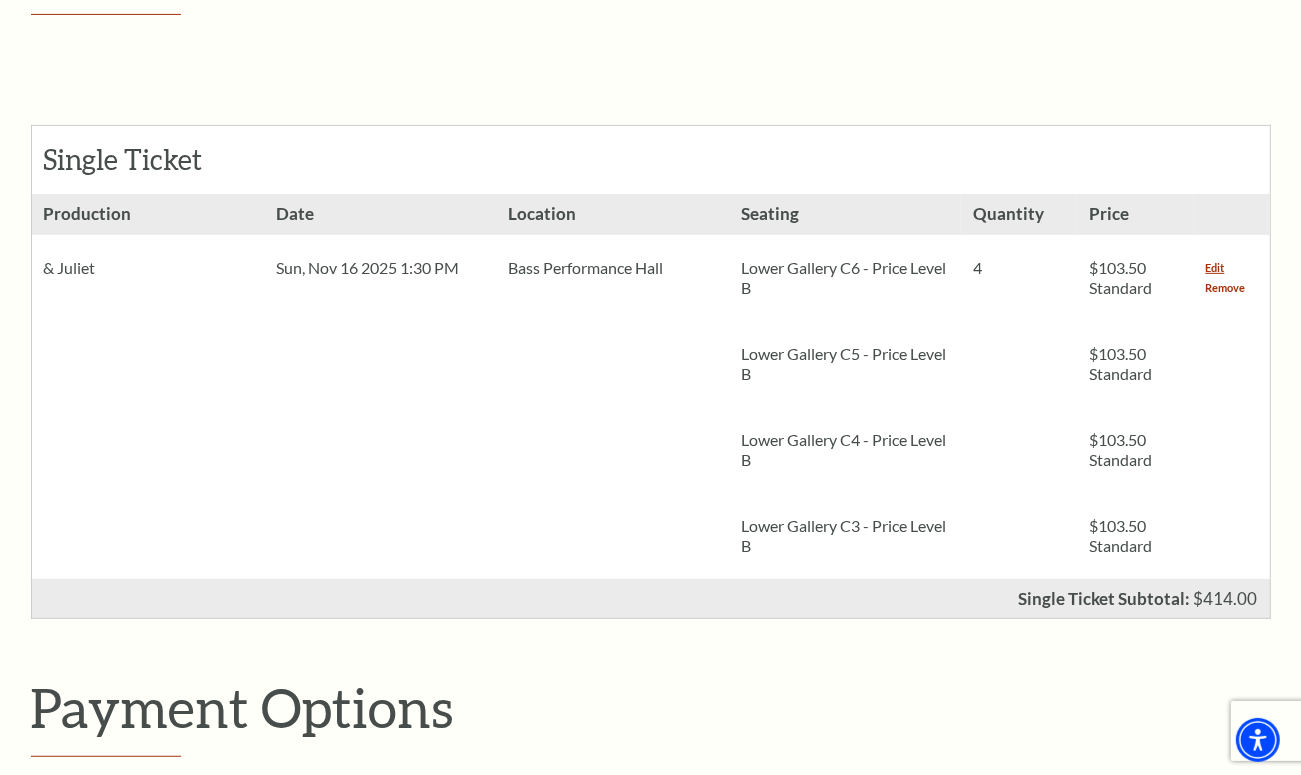 click on "Remove" at bounding box center (1226, 288) 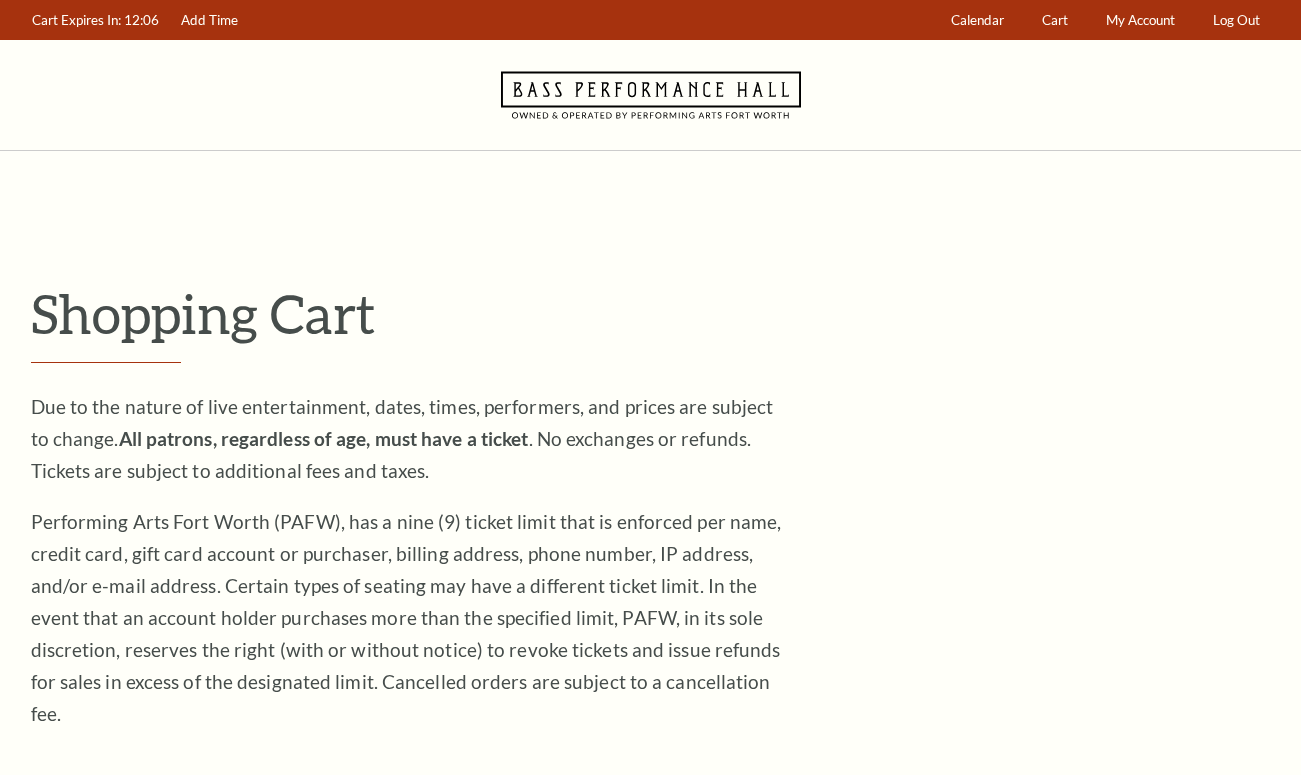 scroll, scrollTop: 0, scrollLeft: 0, axis: both 